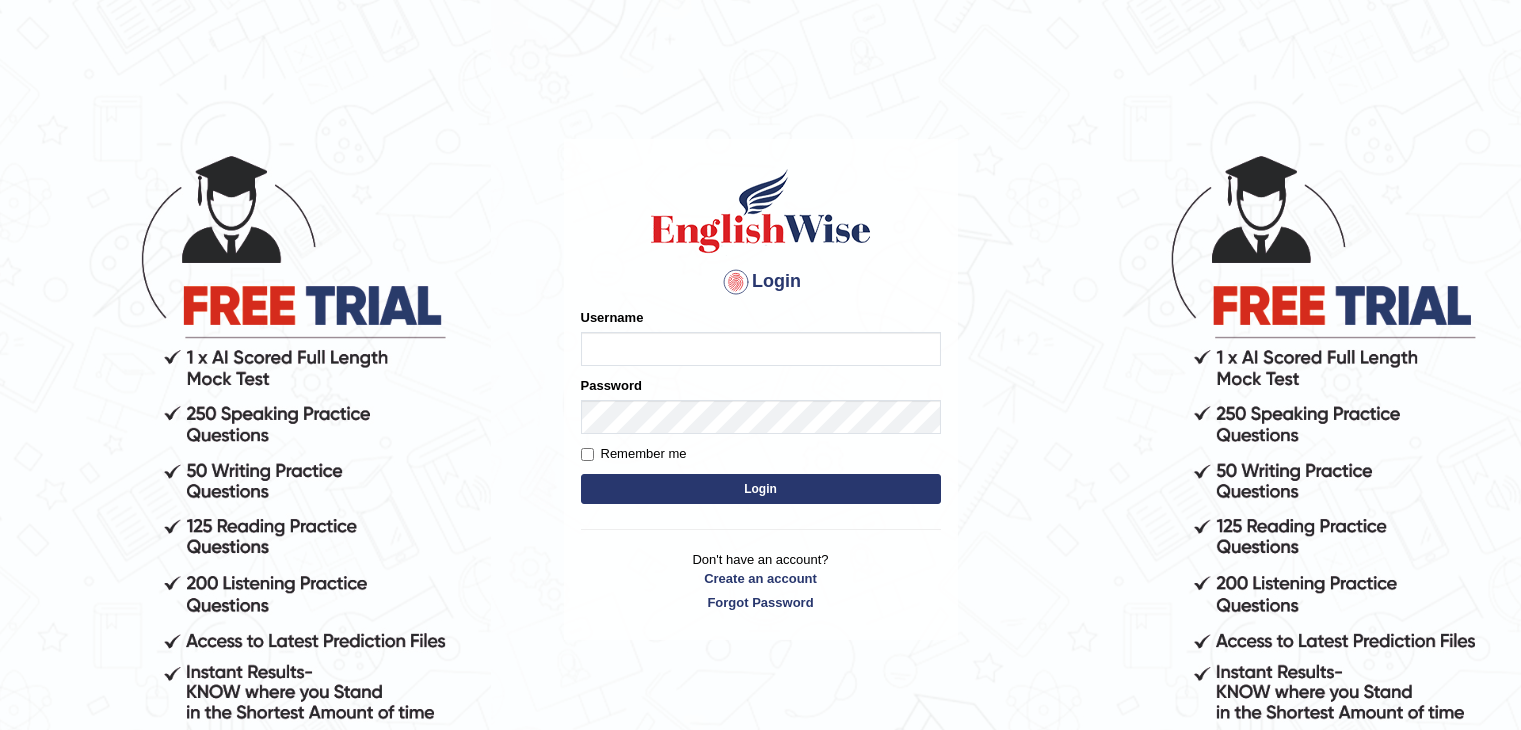 scroll, scrollTop: 0, scrollLeft: 0, axis: both 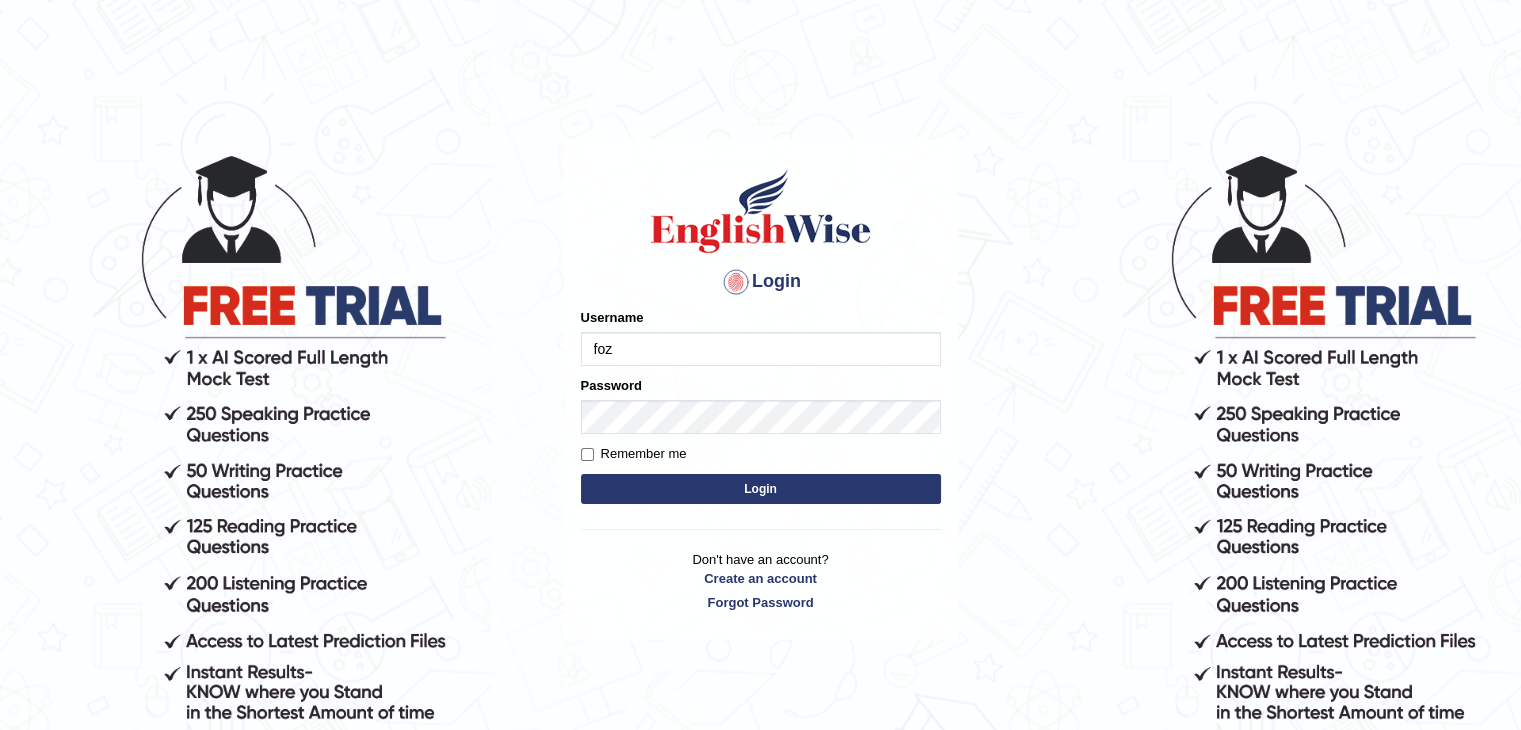 type on "[FIRST]" 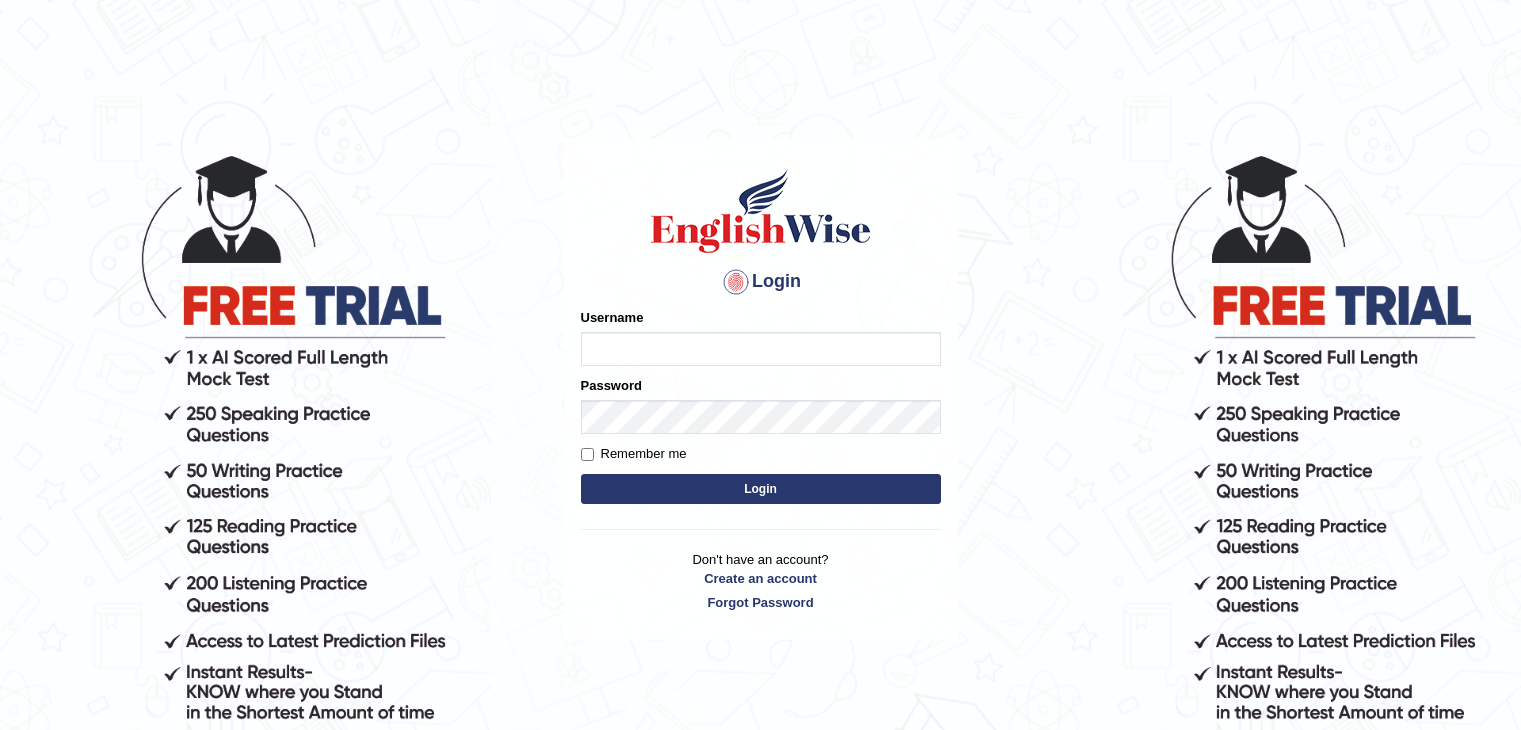 scroll, scrollTop: 0, scrollLeft: 0, axis: both 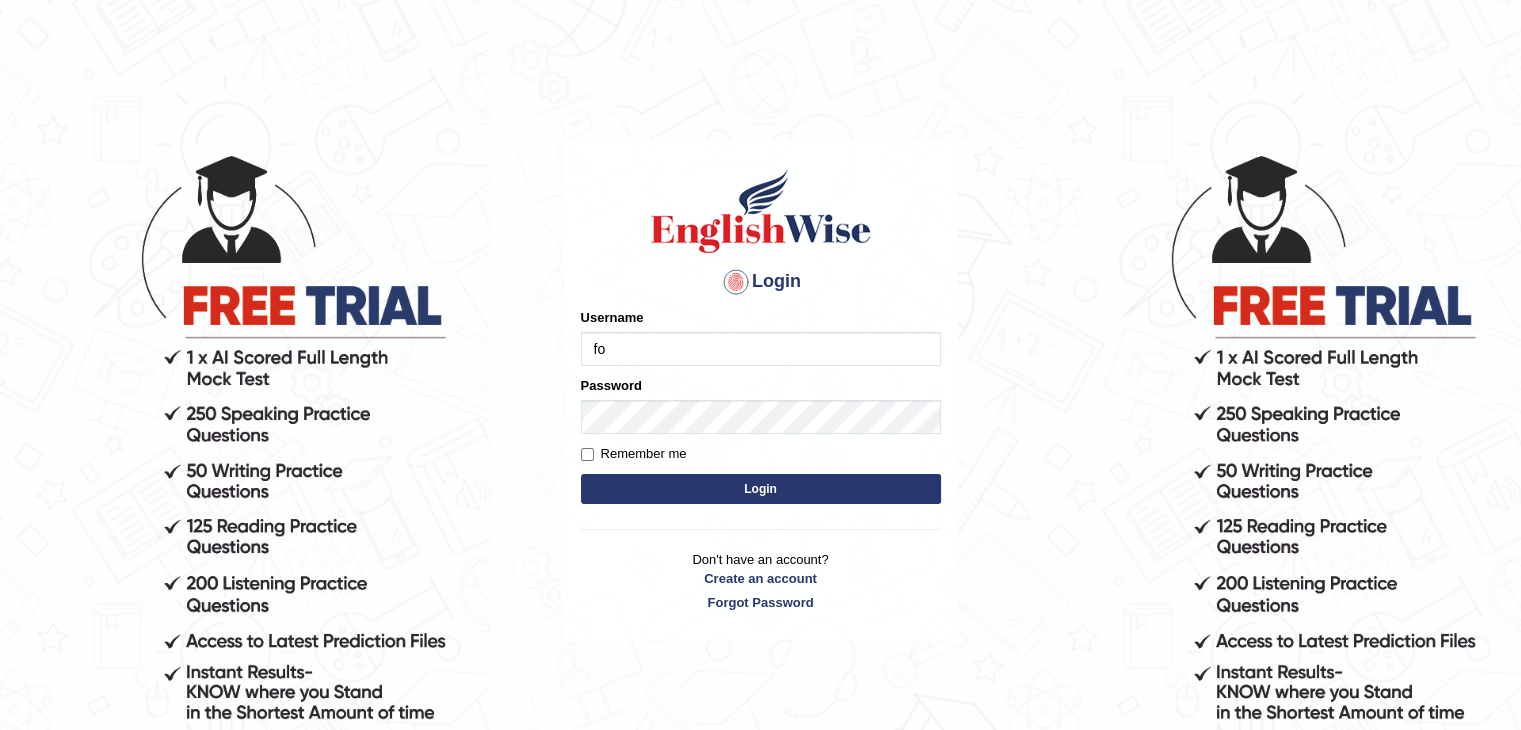 type on "fozlul" 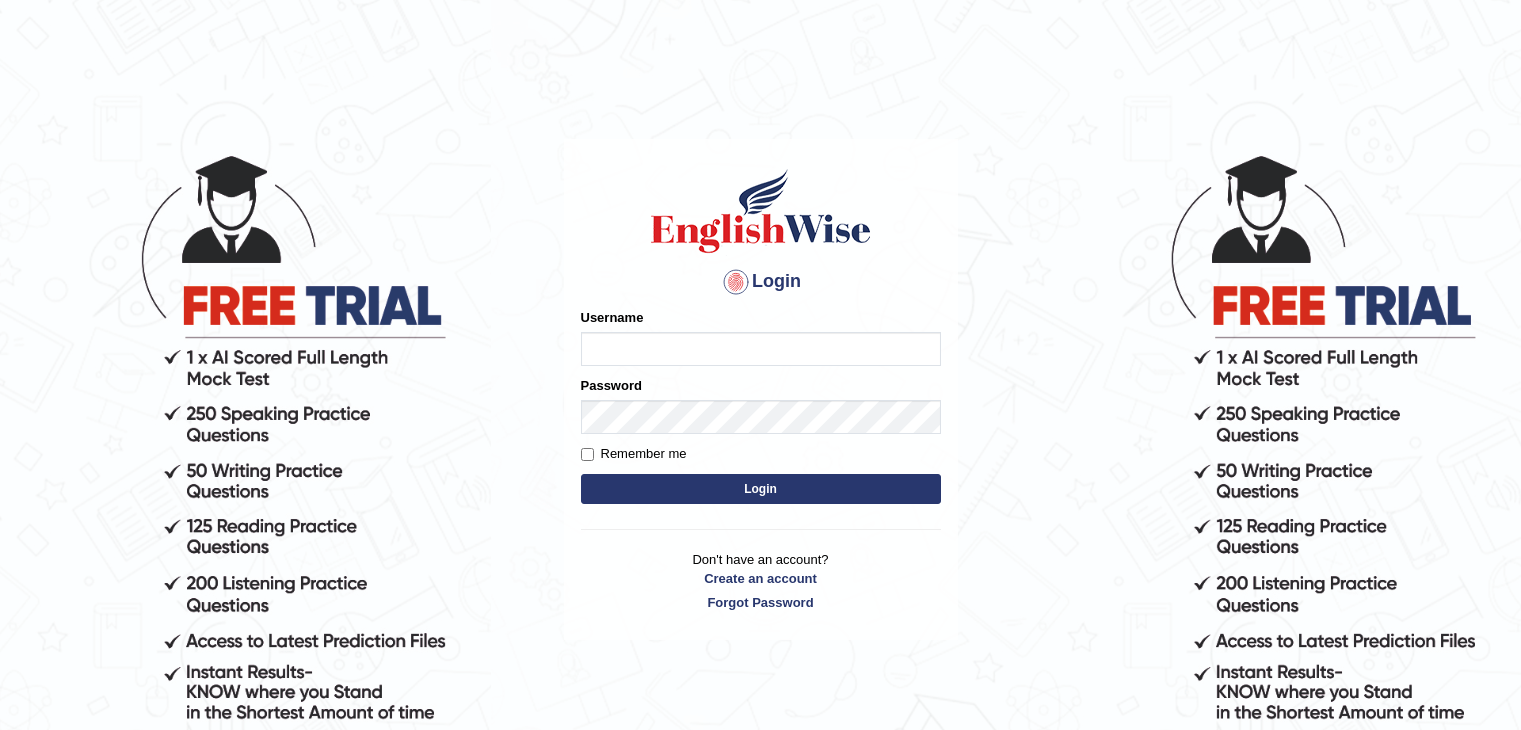 scroll, scrollTop: 0, scrollLeft: 0, axis: both 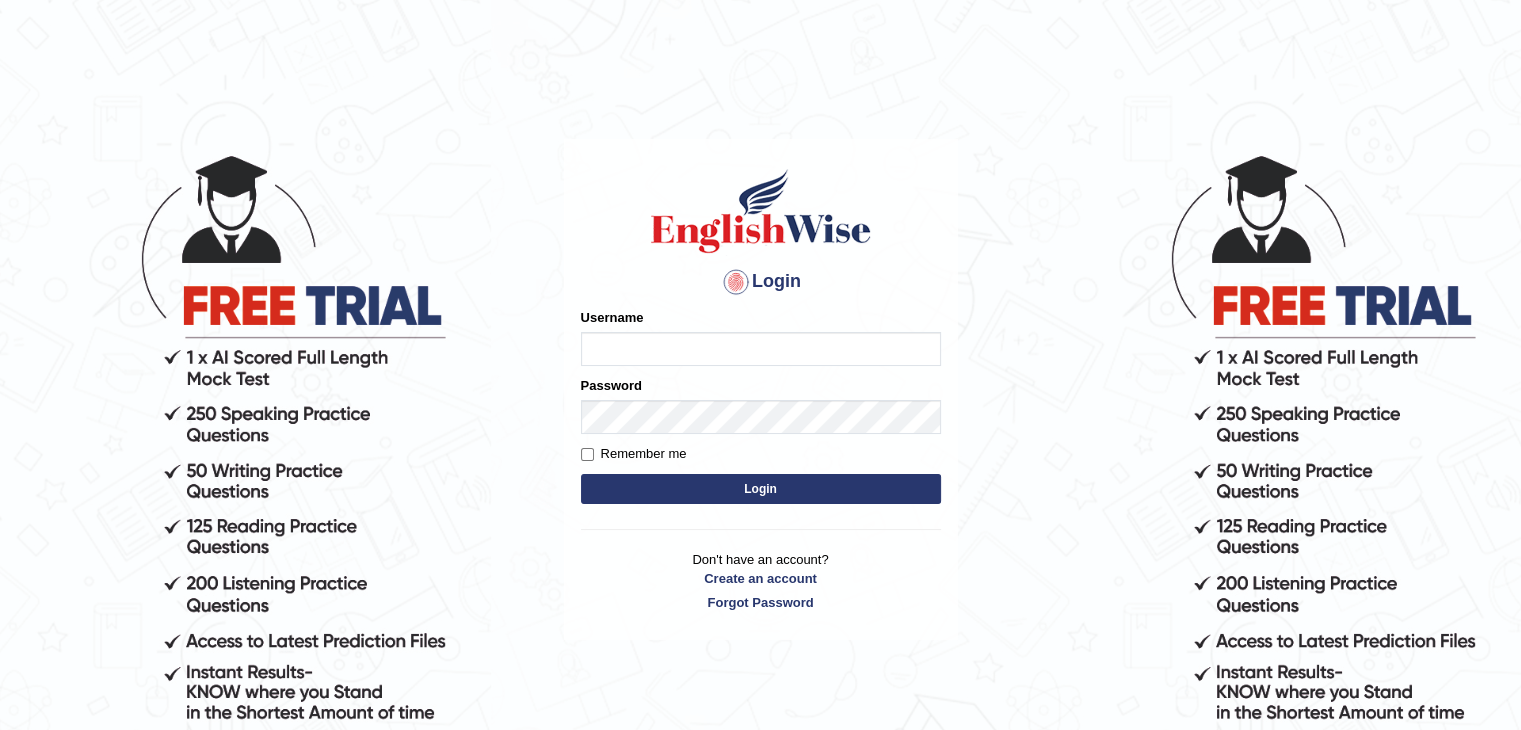 click on "Username" at bounding box center [761, 349] 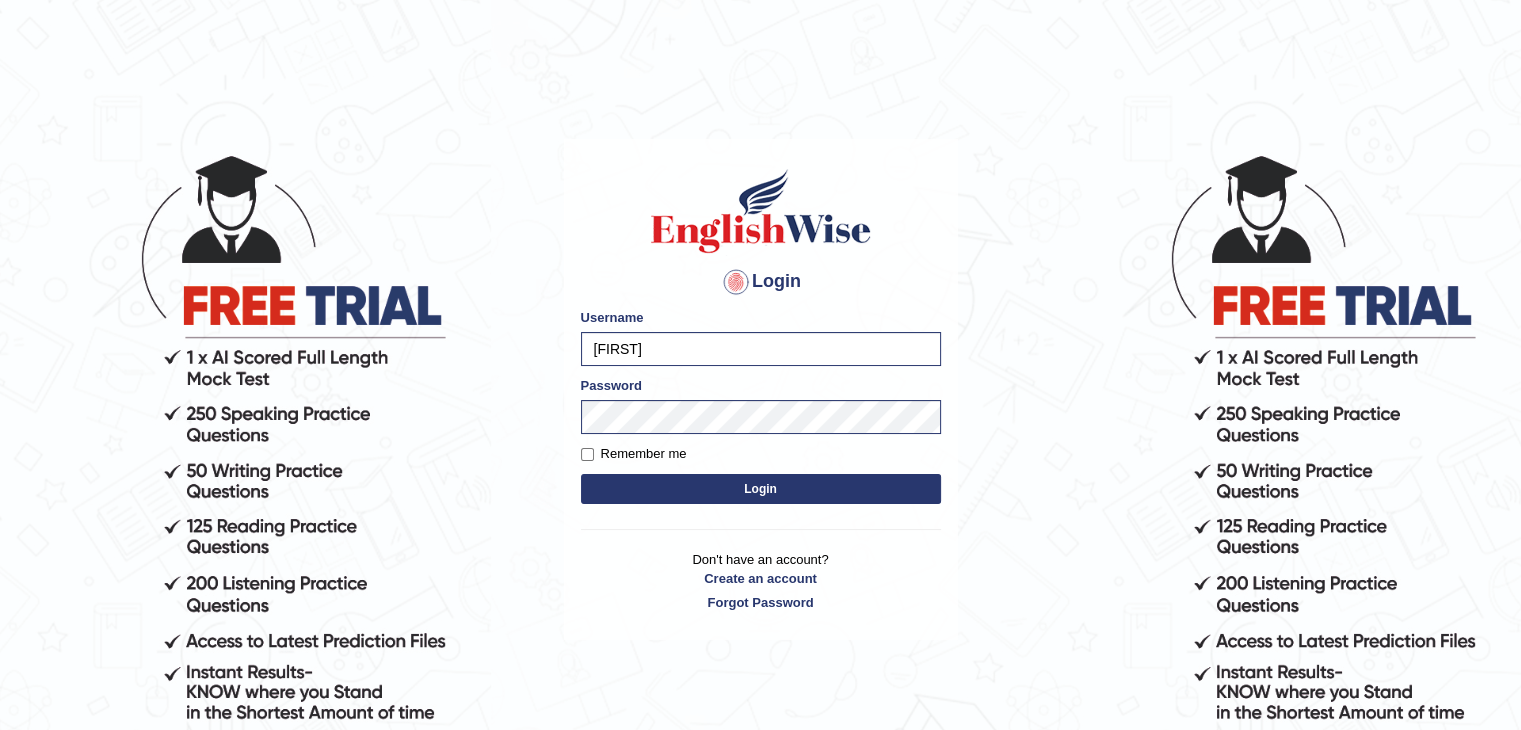 click on "Login" at bounding box center (761, 489) 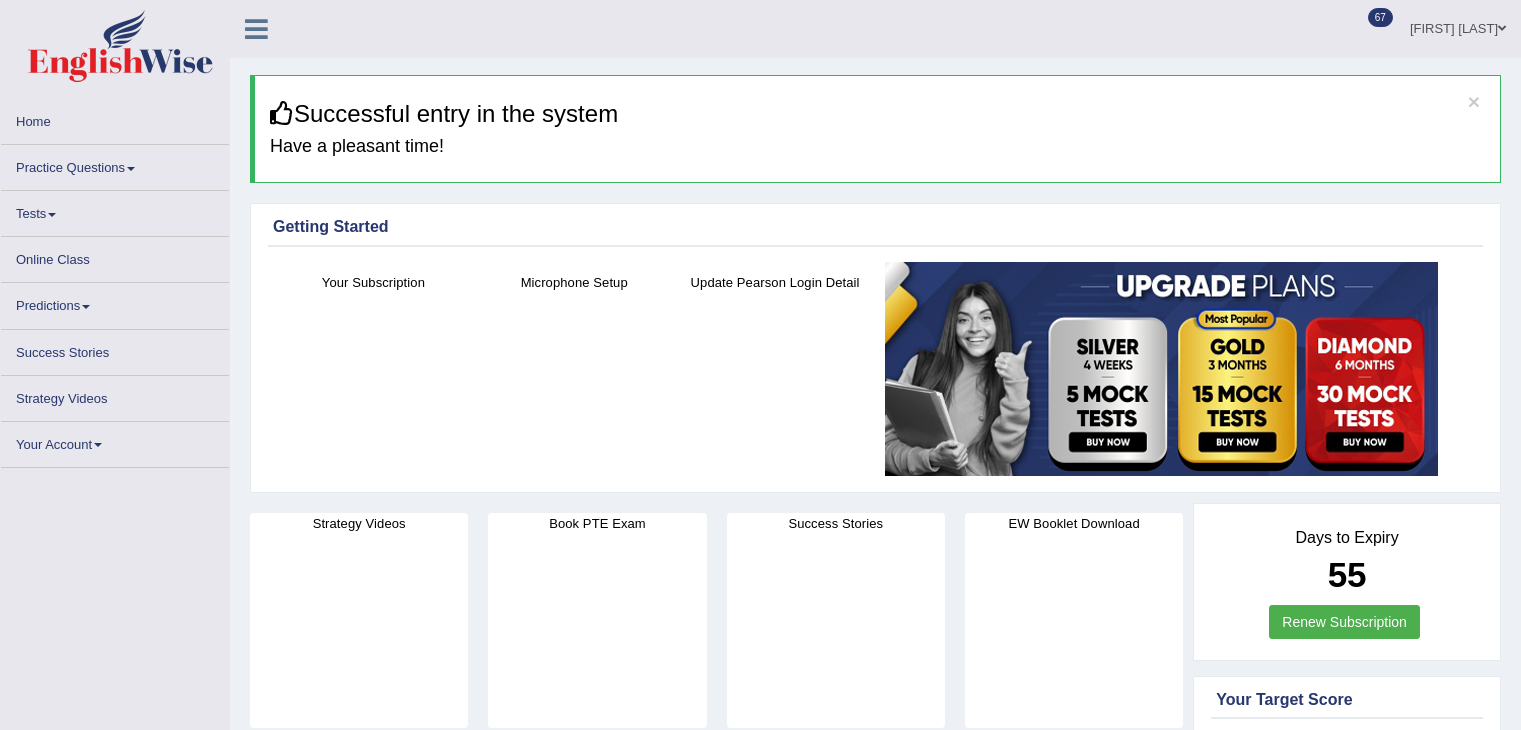 scroll, scrollTop: 0, scrollLeft: 0, axis: both 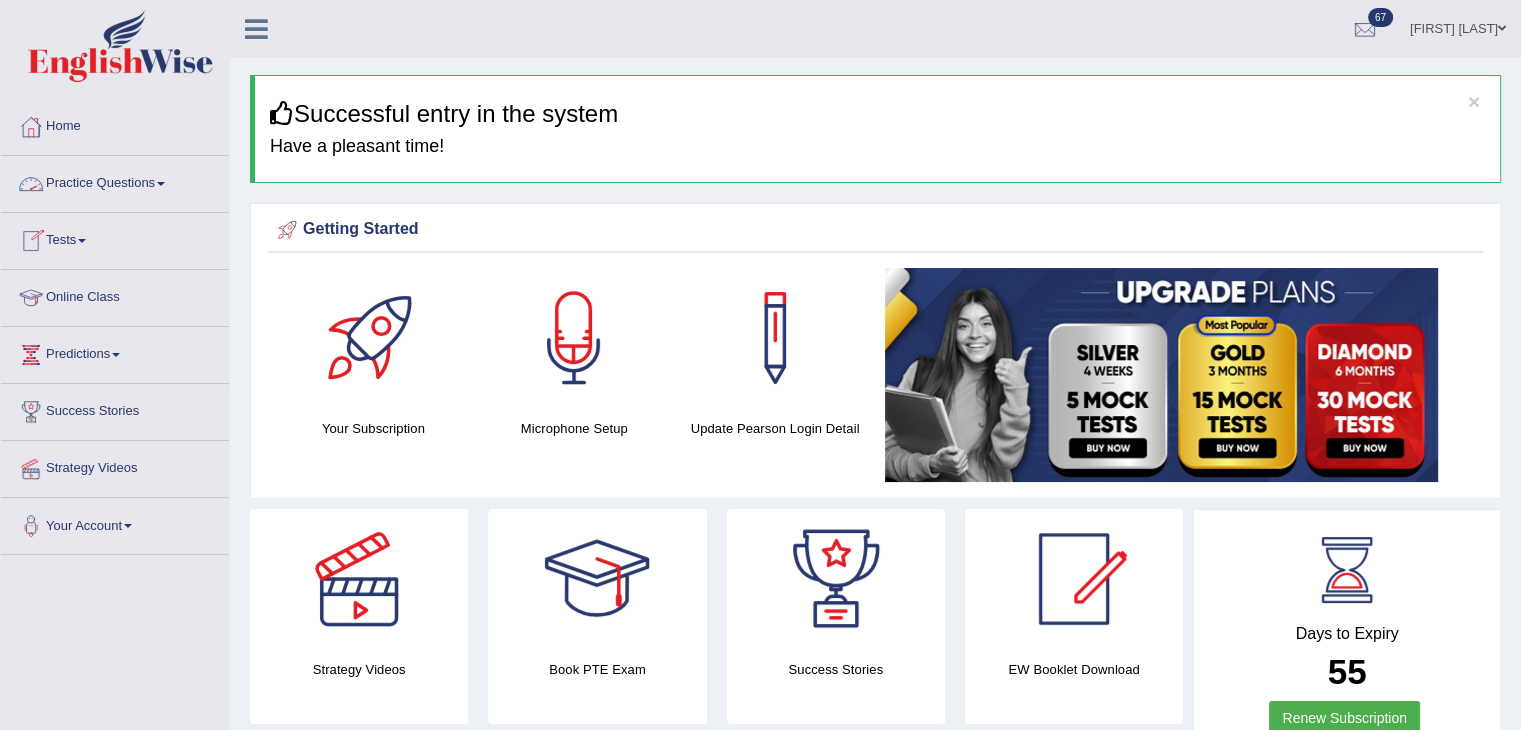 click on "Practice Questions" at bounding box center (115, 181) 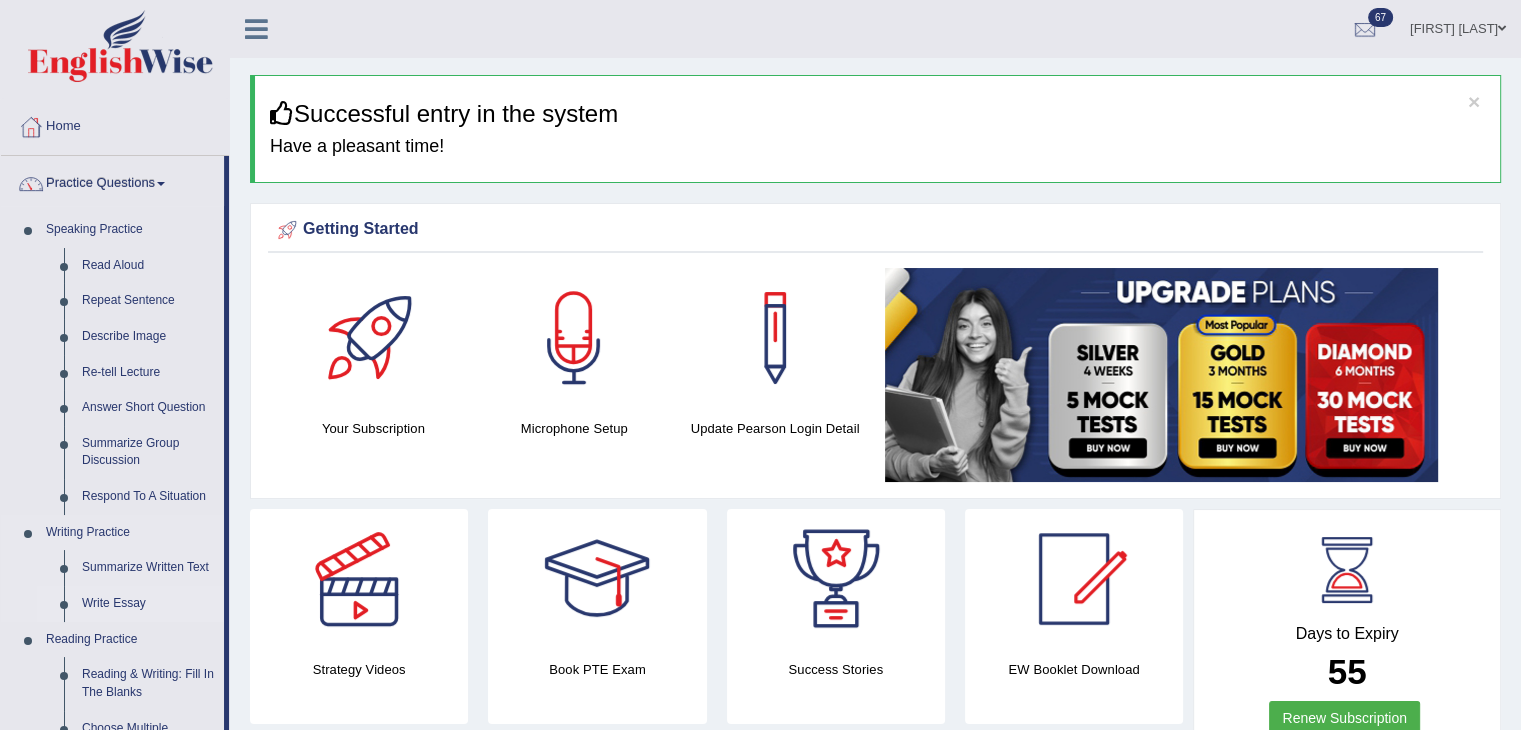 click on "Write Essay" at bounding box center (148, 604) 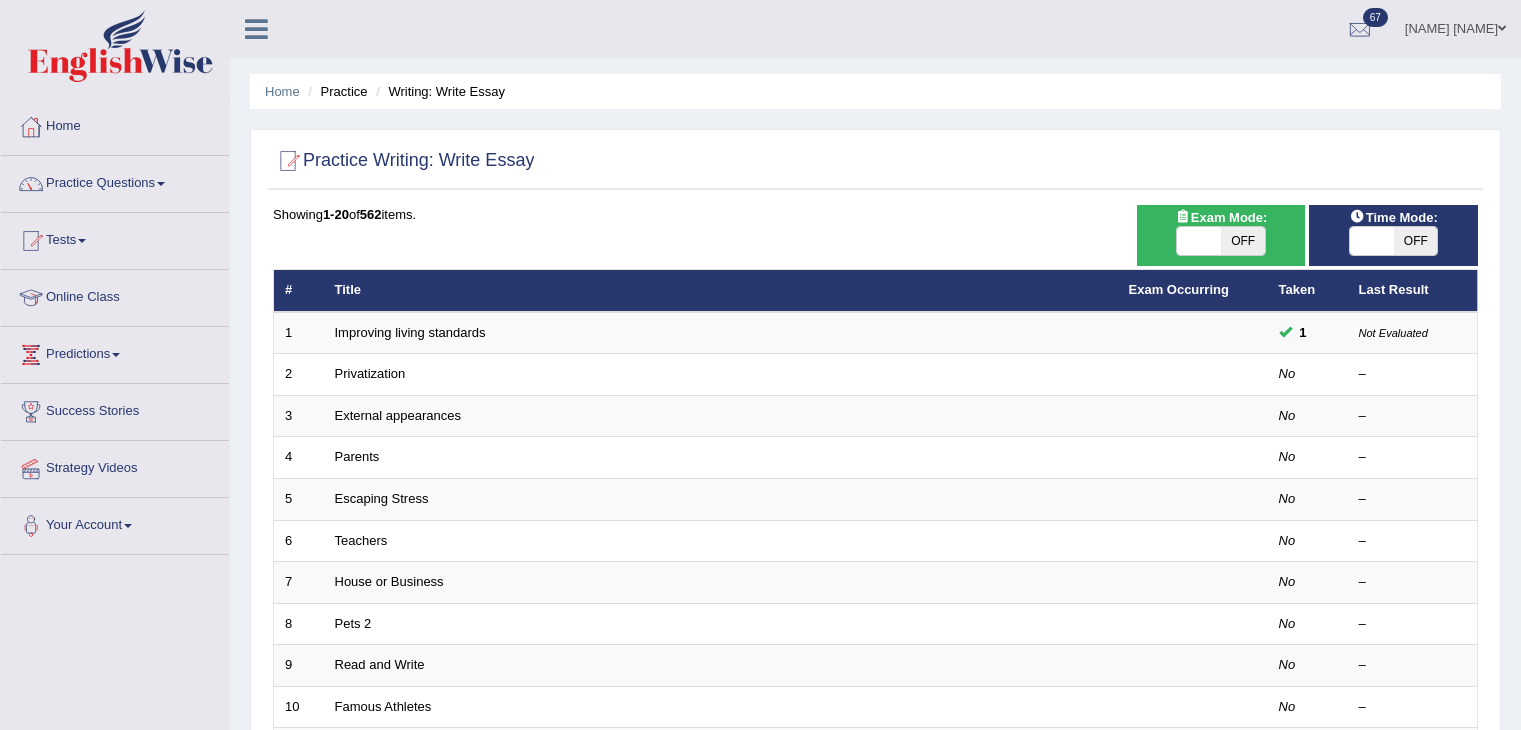 scroll, scrollTop: 0, scrollLeft: 0, axis: both 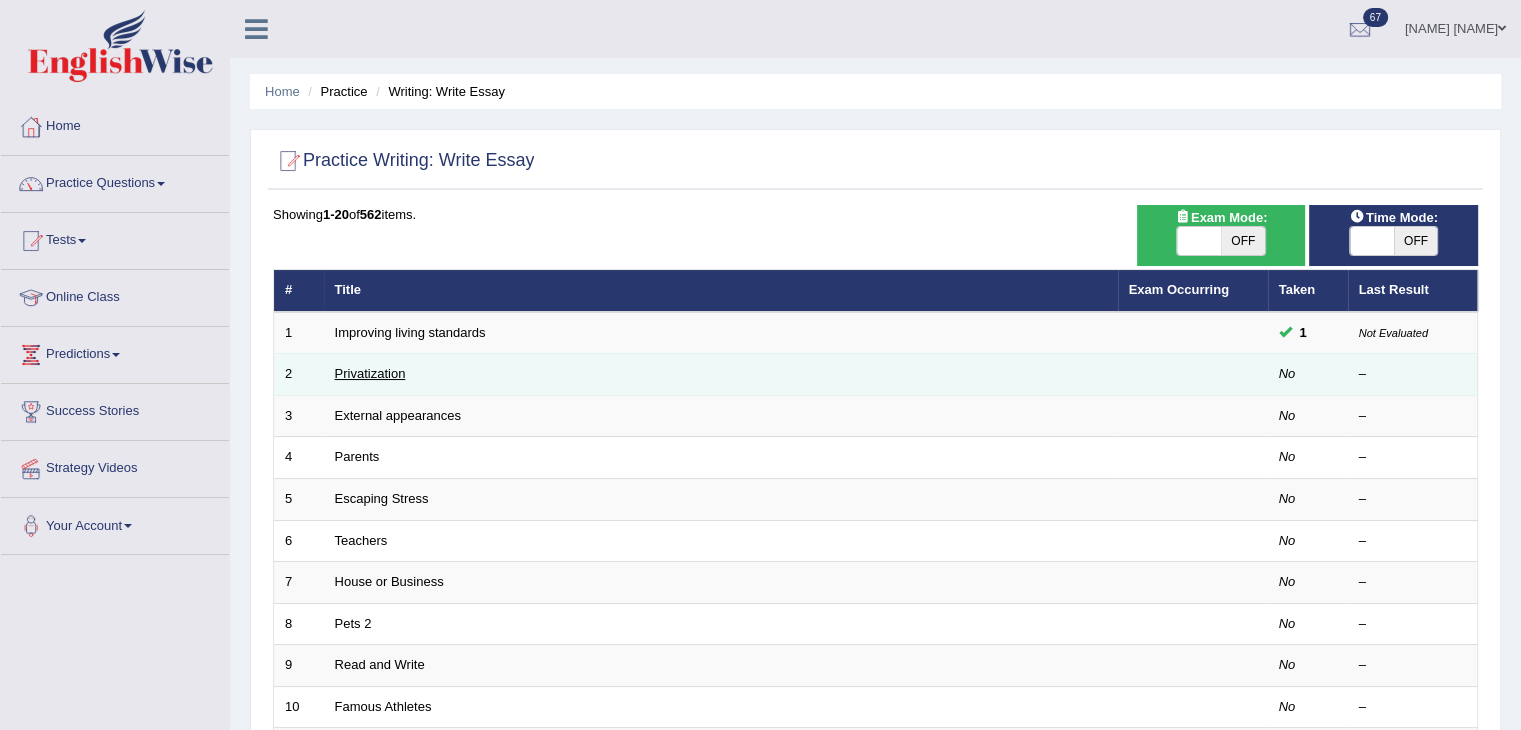 click on "Privatization" at bounding box center (370, 373) 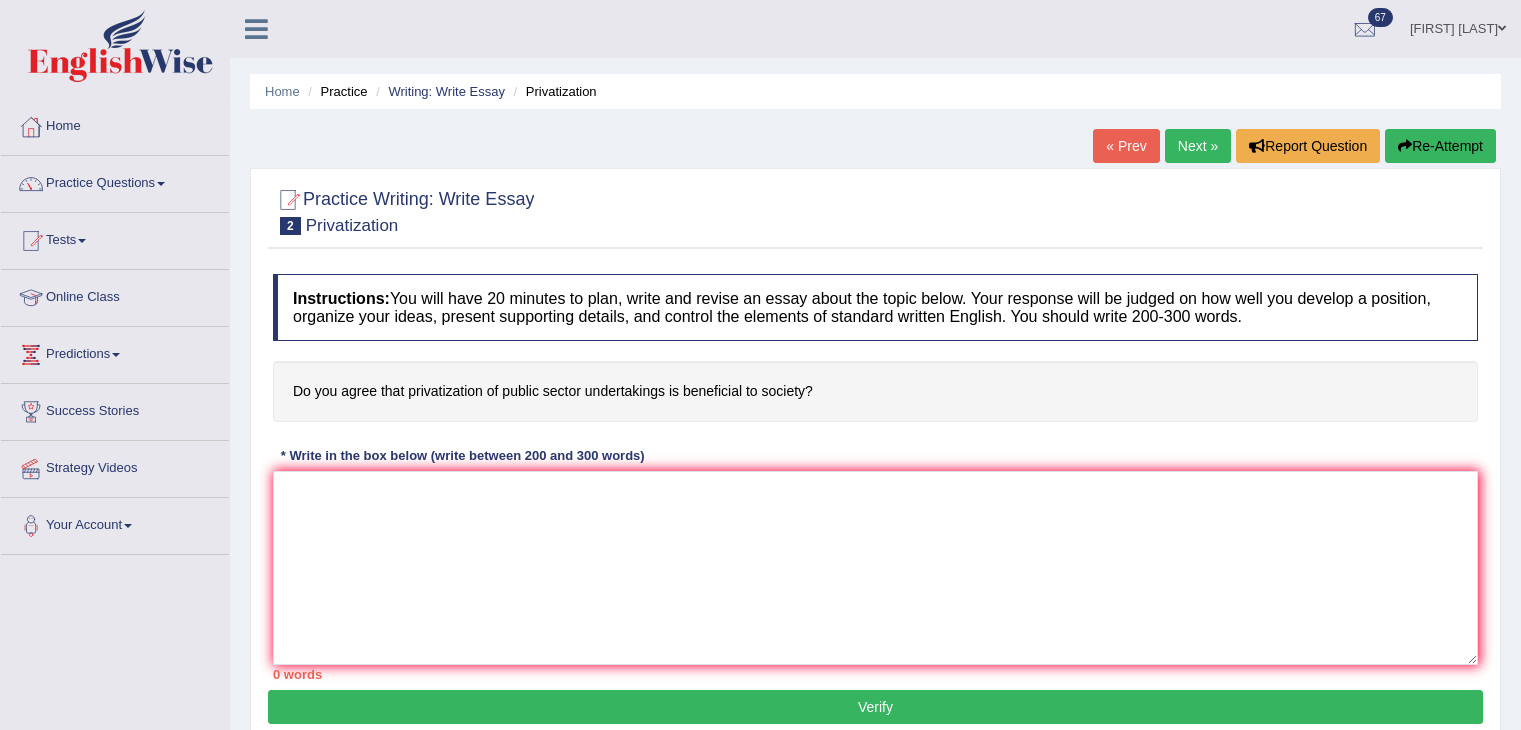 scroll, scrollTop: 0, scrollLeft: 0, axis: both 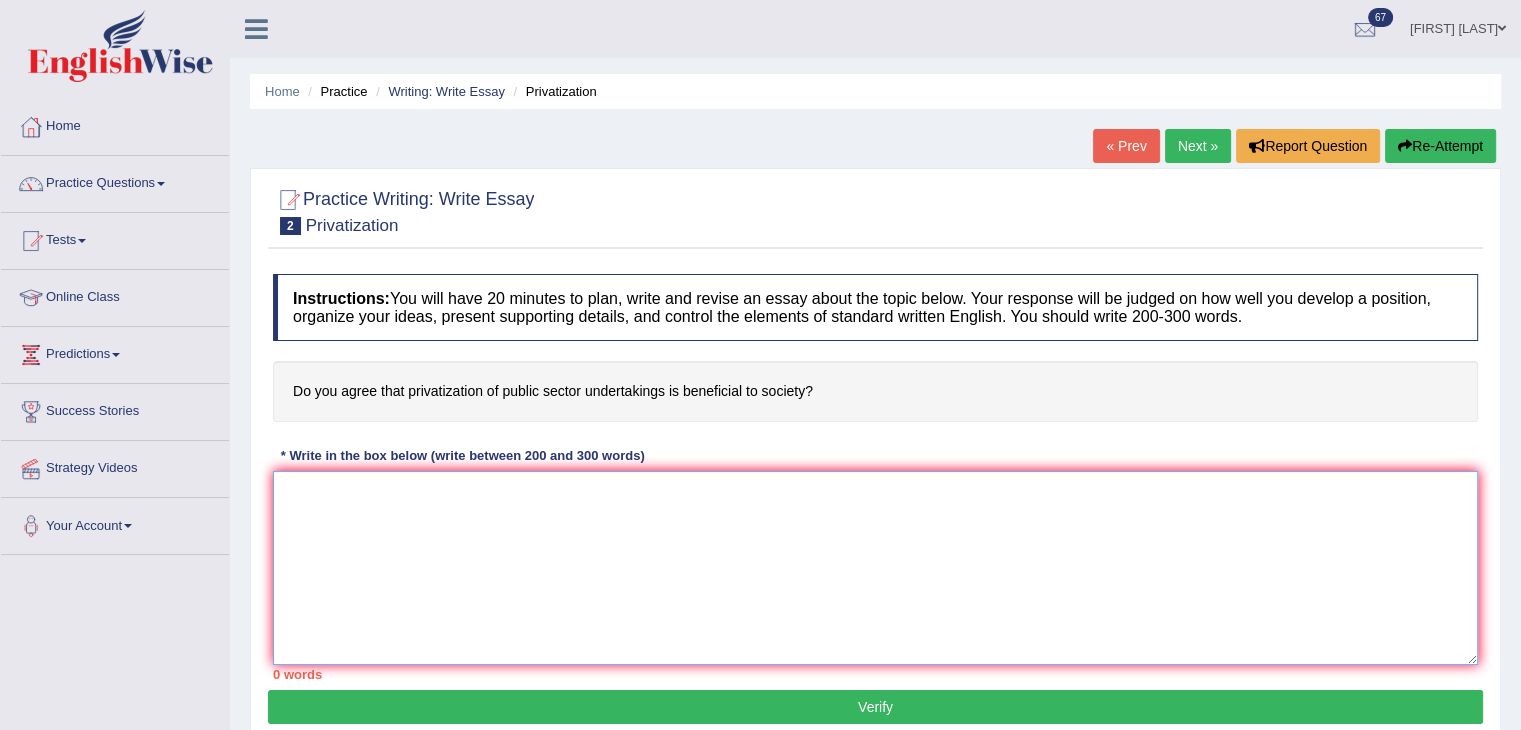 click at bounding box center [875, 568] 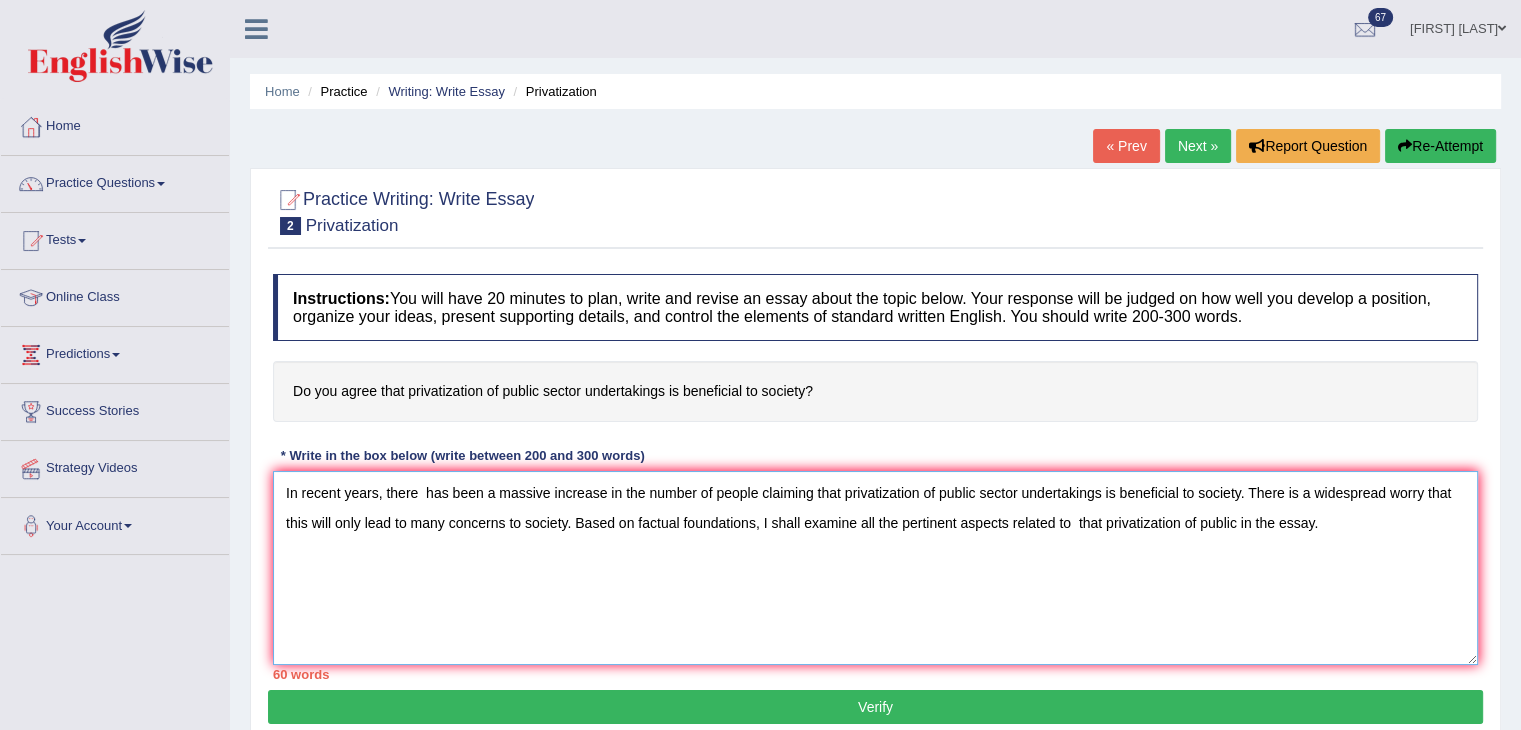 click on "In recent years, there  has been a massive increase in the number of people claiming that privatization of public sector undertakings is beneficial to society. There is a widespread worry that this will only lead to many concerns to society. Based on factual foundations, I shall examine all the pertinent aspects related to  that privatization of public in the essay." at bounding box center [875, 568] 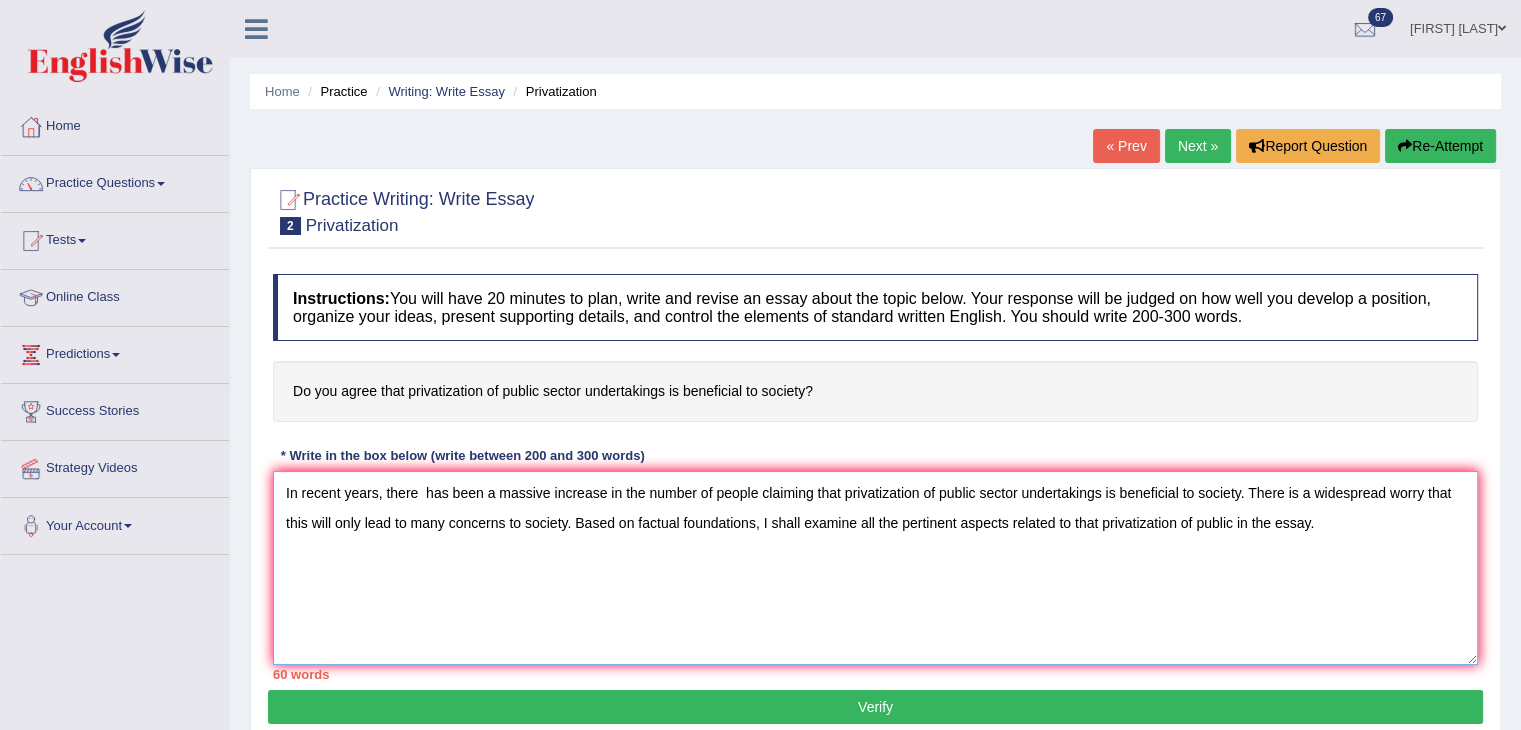 click on "In recent years, there  has been a massive increase in the number of people claiming that privatization of public sector undertakings is beneficial to society. There is a widespread worry that this will only lead to many concerns to society. Based on factual foundations, I shall examine all the pertinent aspects related to that privatization of public in the essay." at bounding box center (875, 568) 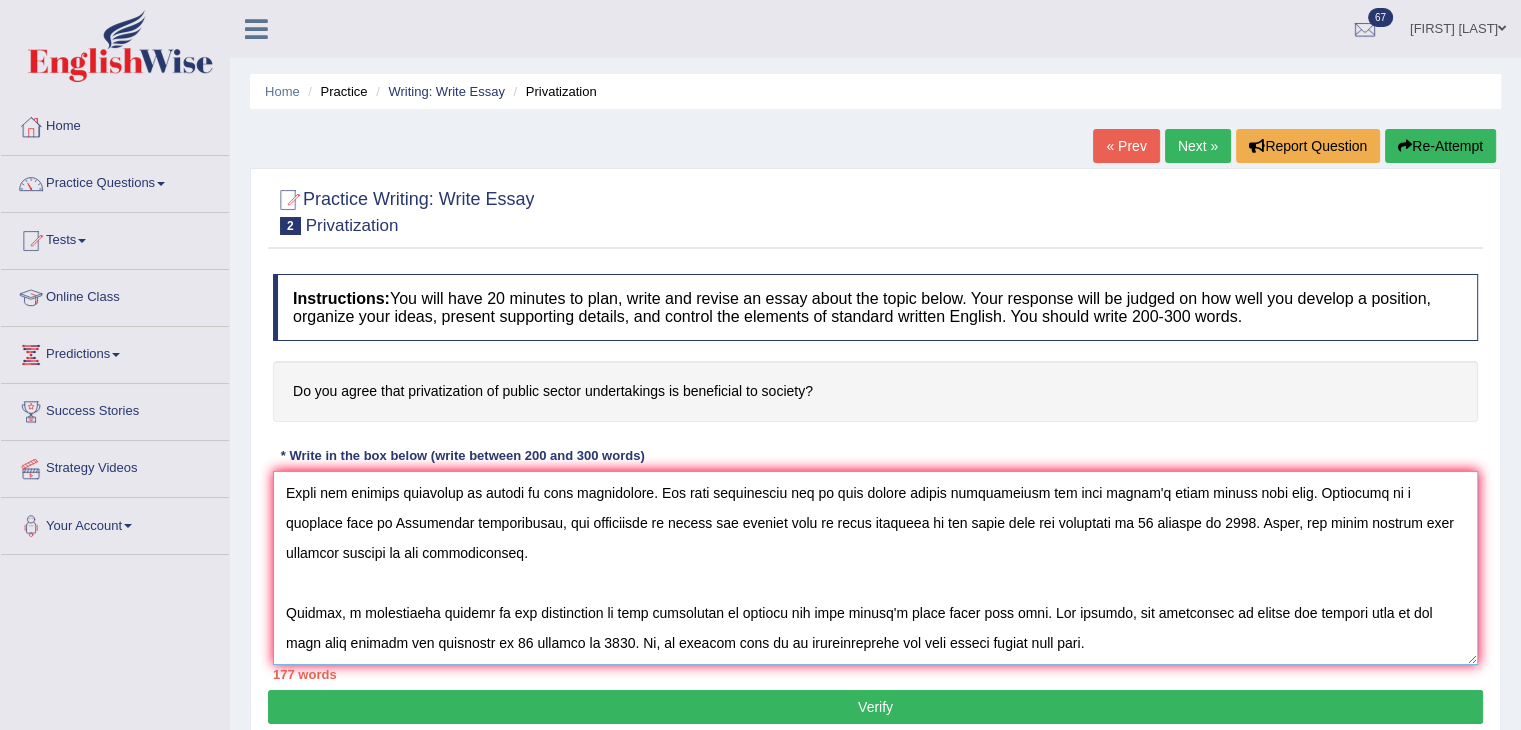 scroll, scrollTop: 136, scrollLeft: 0, axis: vertical 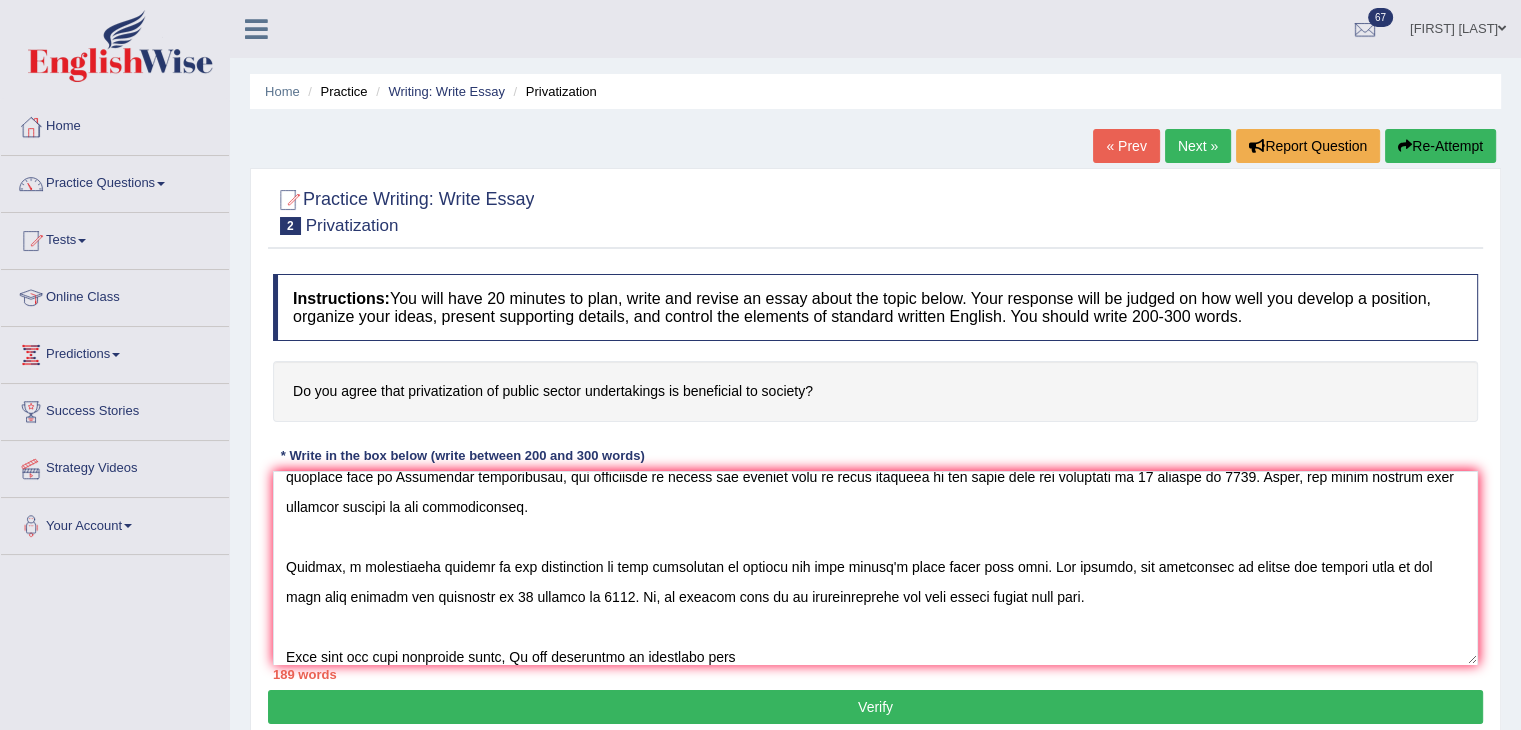 drag, startPoint x: 405, startPoint y: 389, endPoint x: 448, endPoint y: 381, distance: 43.737854 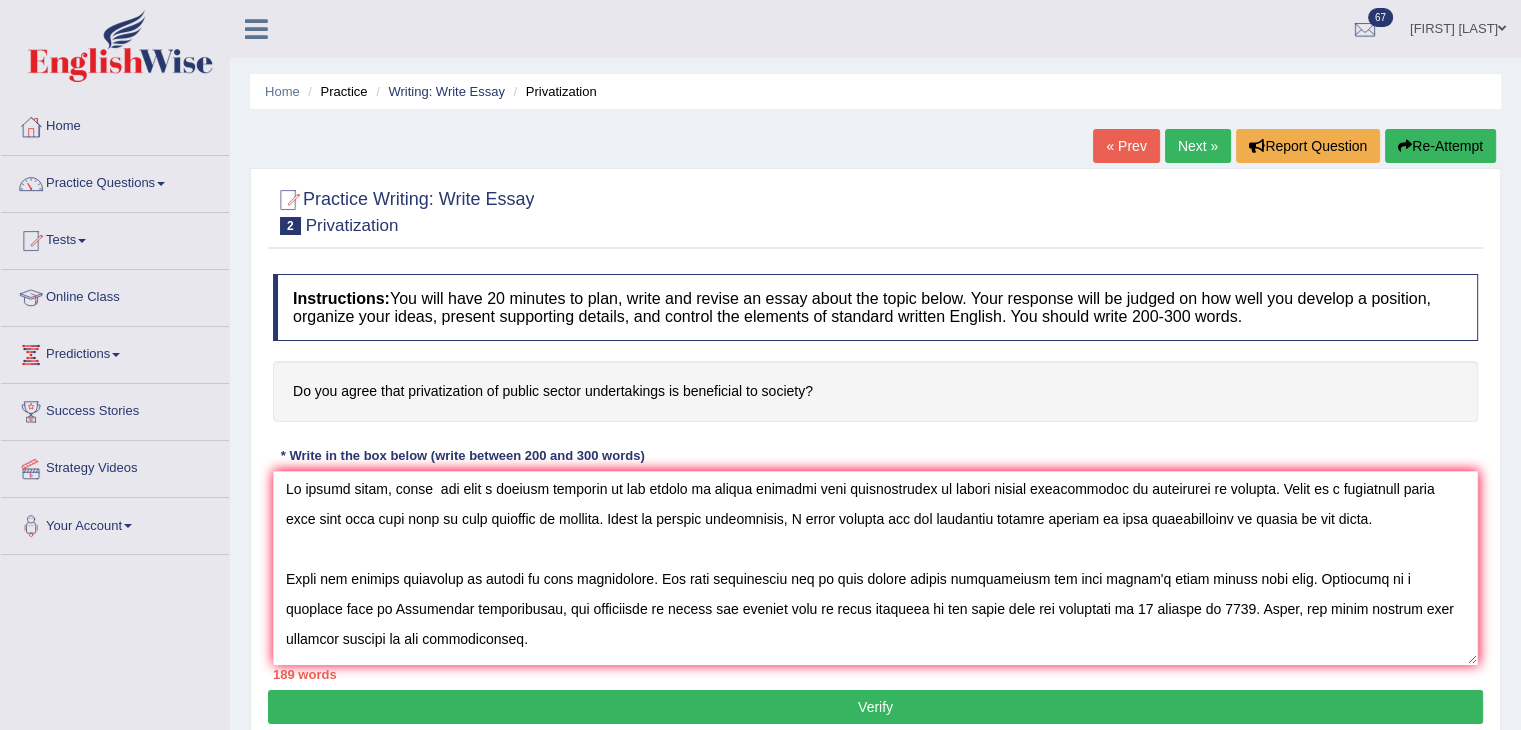 scroll, scrollTop: 0, scrollLeft: 0, axis: both 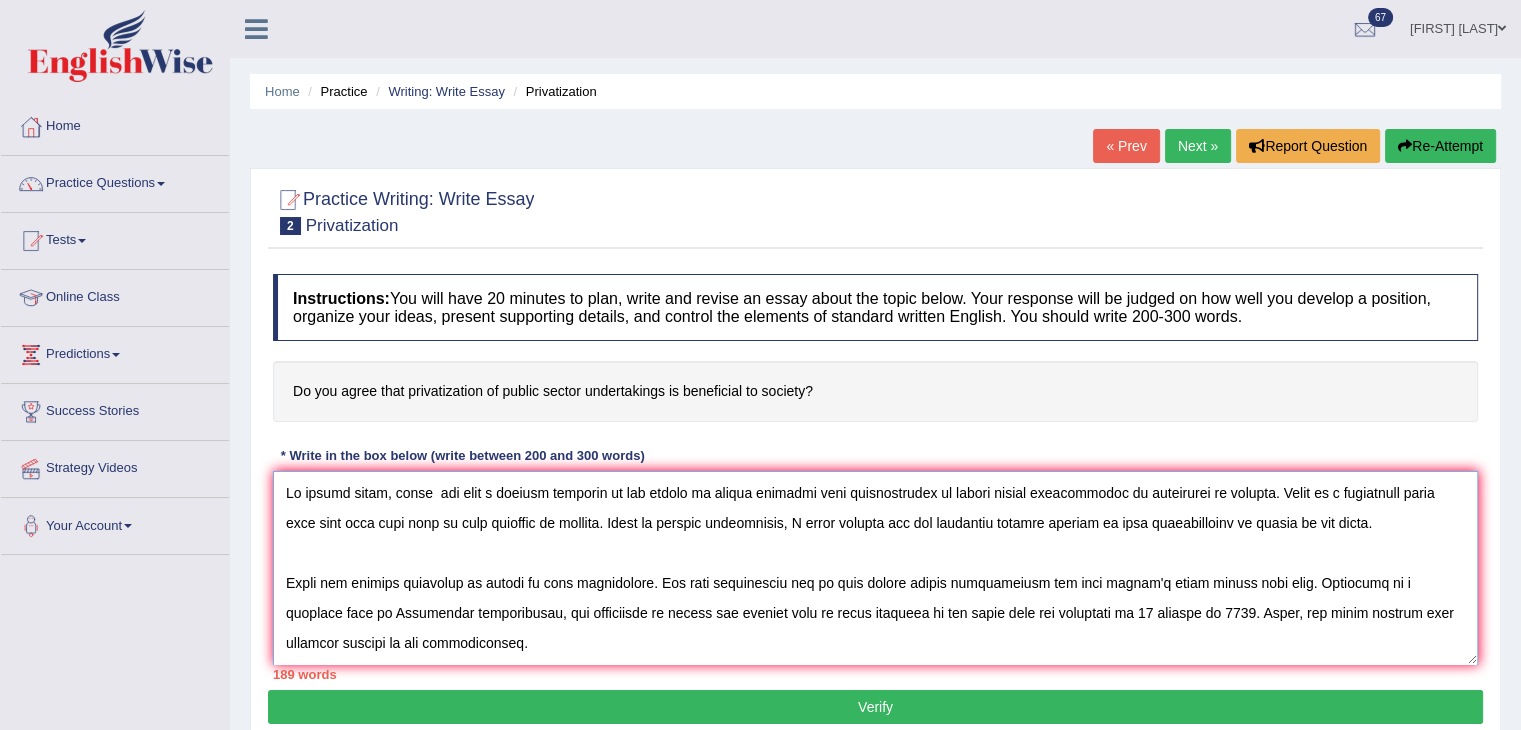 drag, startPoint x: 844, startPoint y: 491, endPoint x: 1242, endPoint y: 495, distance: 398.0201 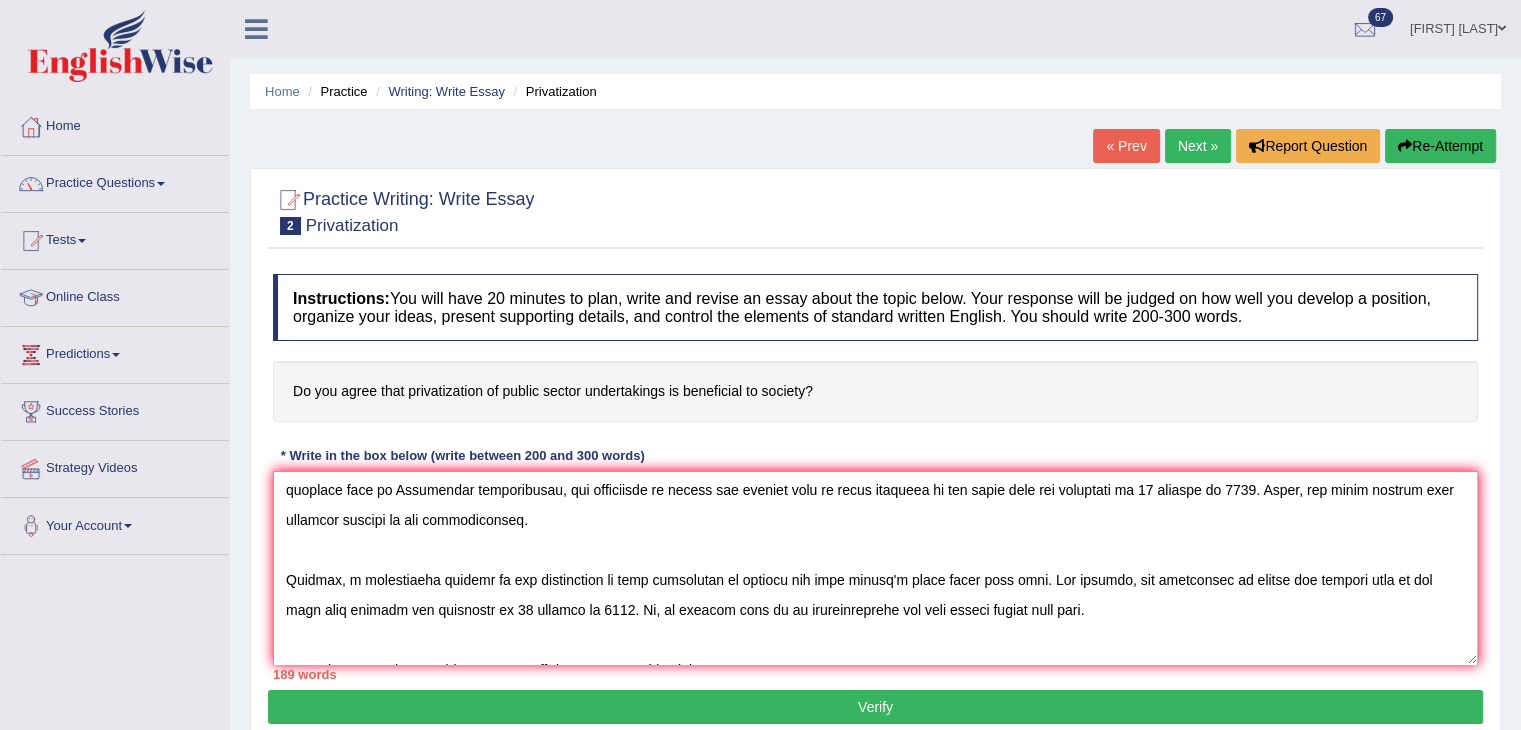 scroll, scrollTop: 125, scrollLeft: 0, axis: vertical 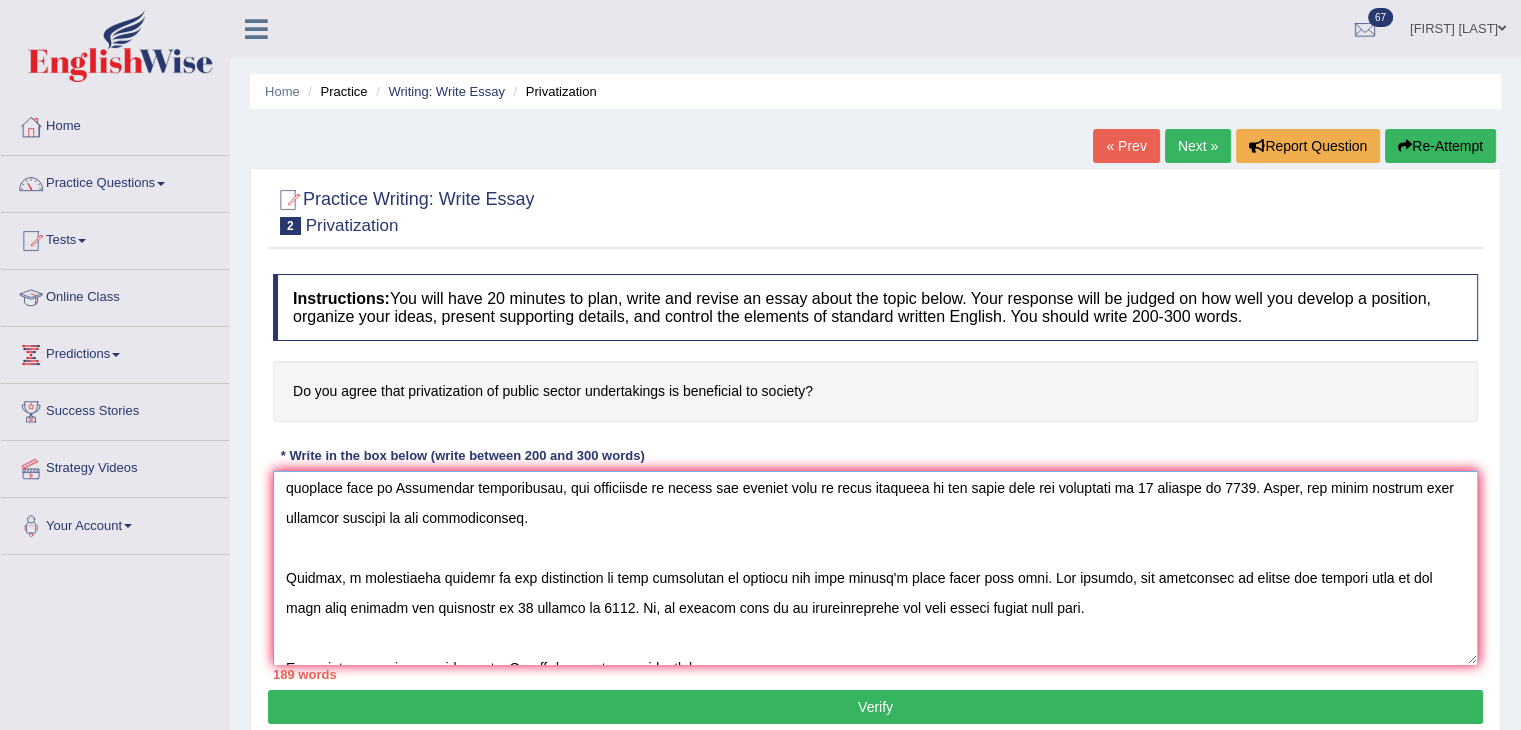 click at bounding box center [875, 568] 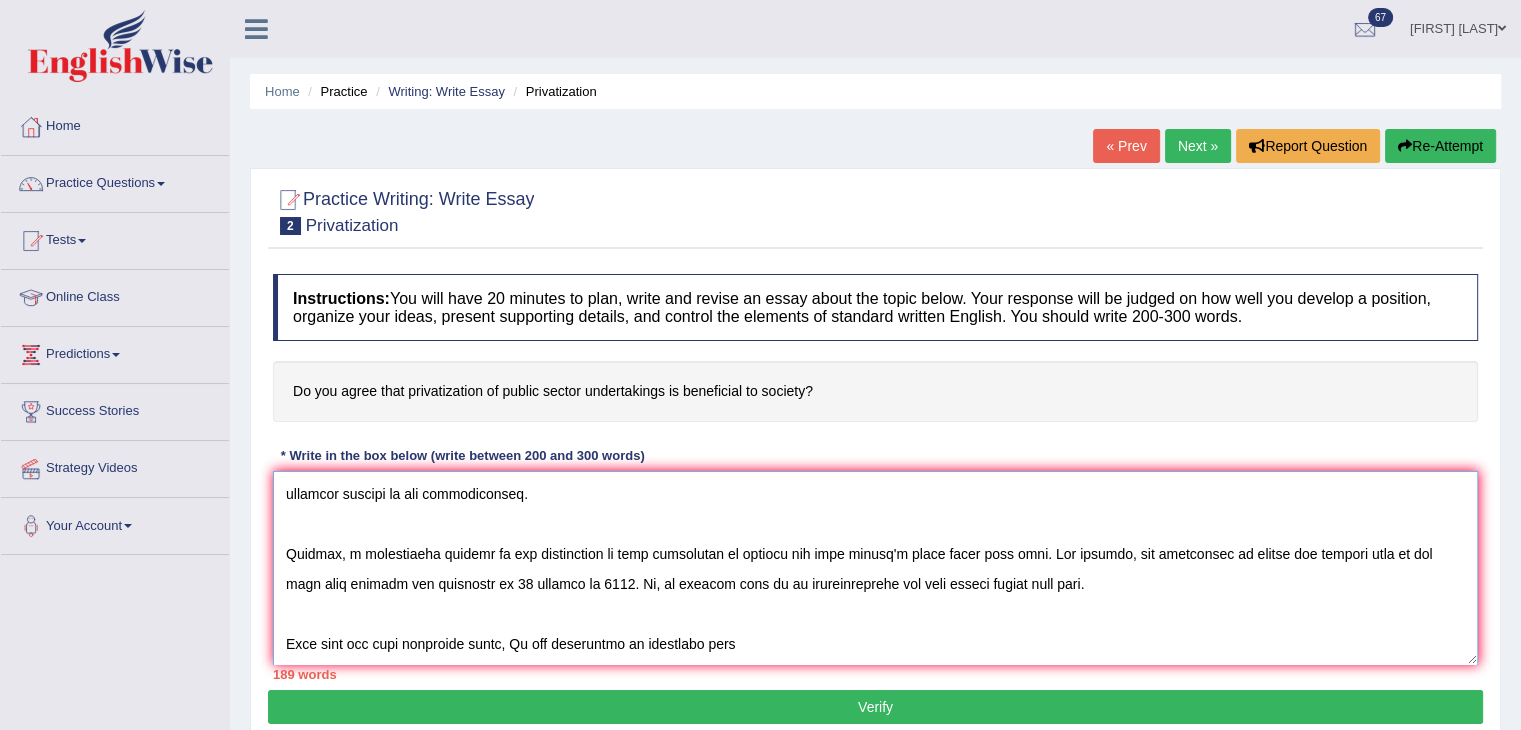 click at bounding box center (875, 568) 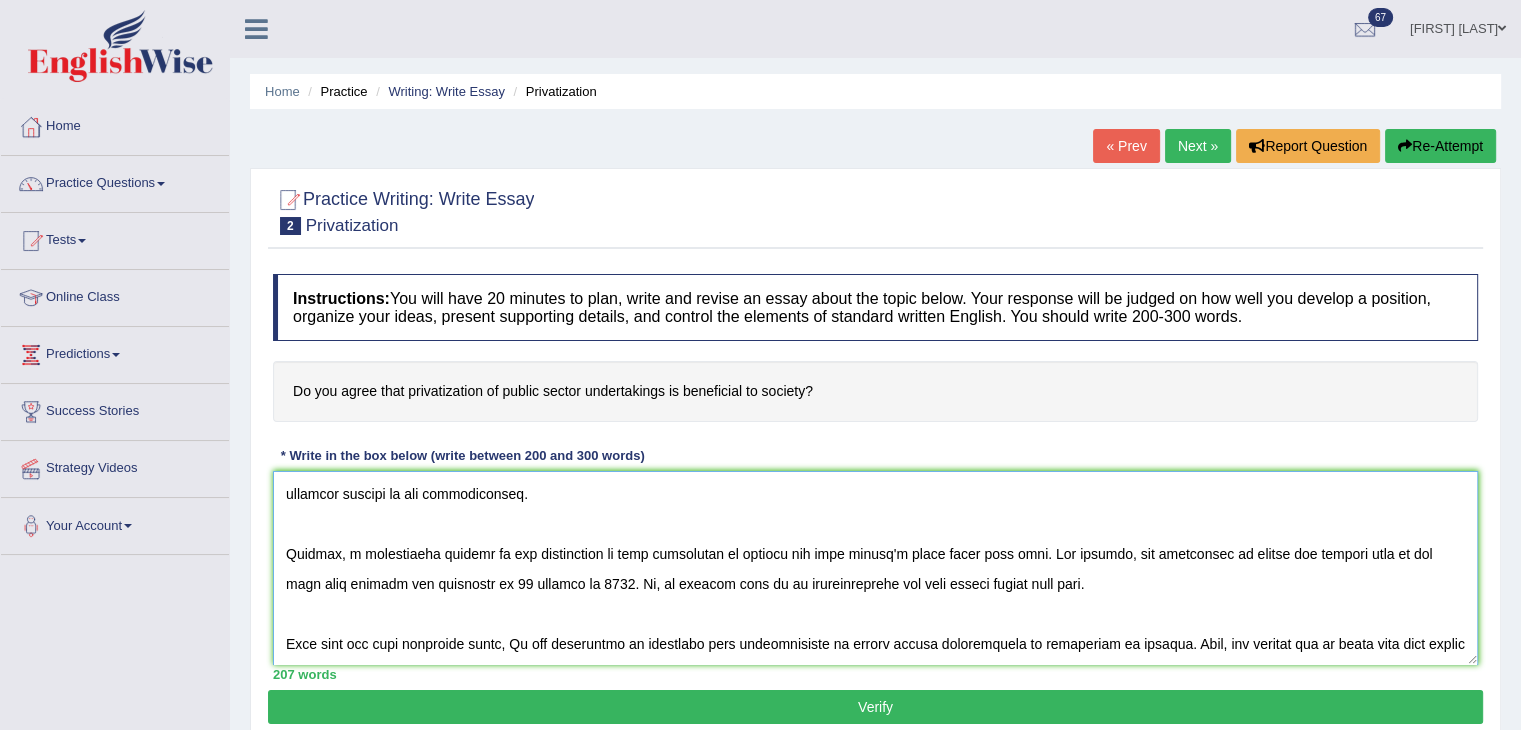 scroll, scrollTop: 166, scrollLeft: 0, axis: vertical 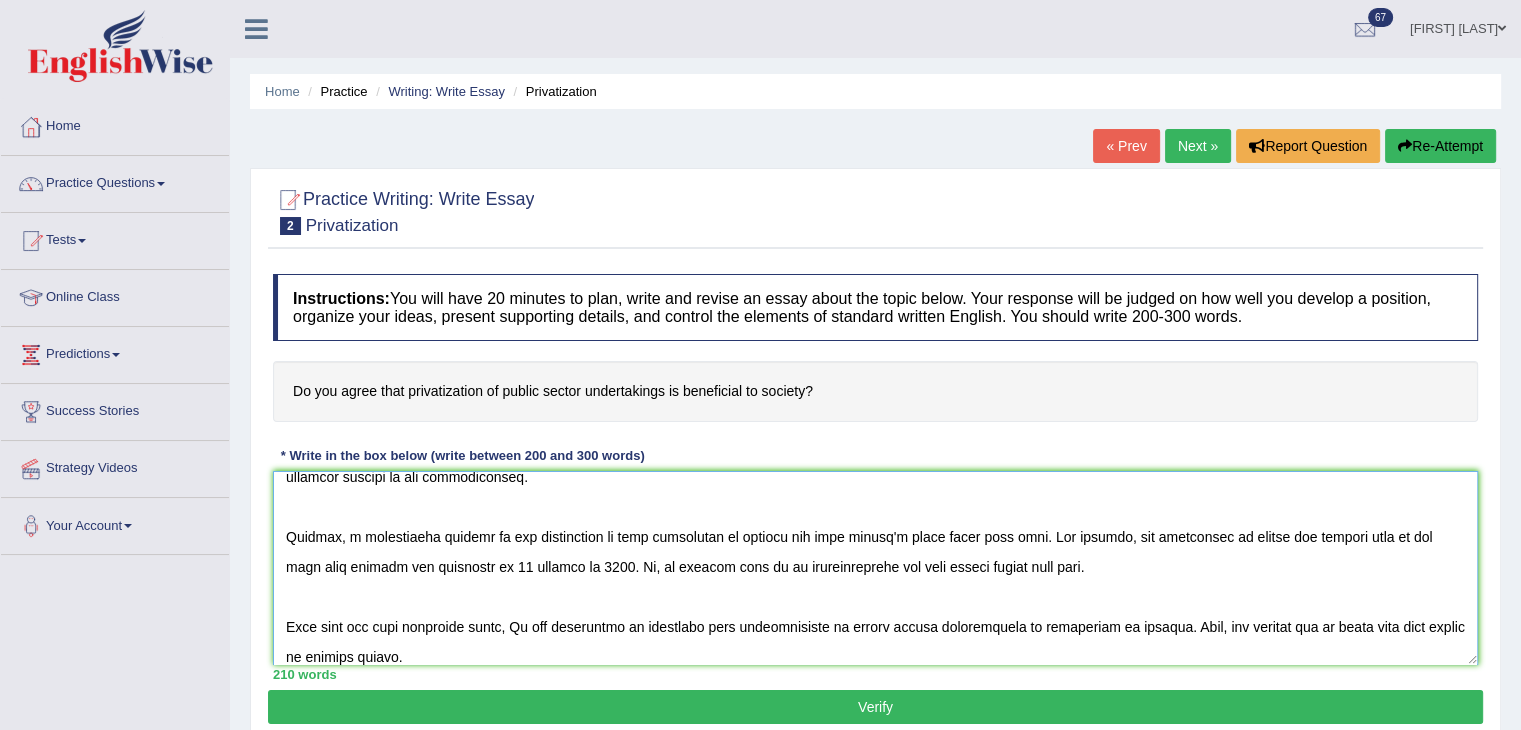 type on "In recent years, there  has been a massive increase in the number of people claiming that privatization of public sector undertakings is beneficial to society. There is a widespread worry that this will only lead to many concerns to society. Based on factual foundations, I shall examine all the pertinent aspects related to that privatization of public in the essay.
There are several arguments in favour of this proposition. The most prodominant one is that public sector undertakings has made people's lives better than ever. According to a research done by Australian universities, the proportion of people who believe that it gives benefits to our daily life has increased to 70 percent in [YEAR]. Hence, all these upsides have positive impacts on the beneficiaries.
However, a significant pitfall of the proposition is that beneficial to society has made people's lives worse than ever. For example, the percentage of people who believe that it get them into trouble has increased to 30 percent in [YEAR]. So, it fol..." 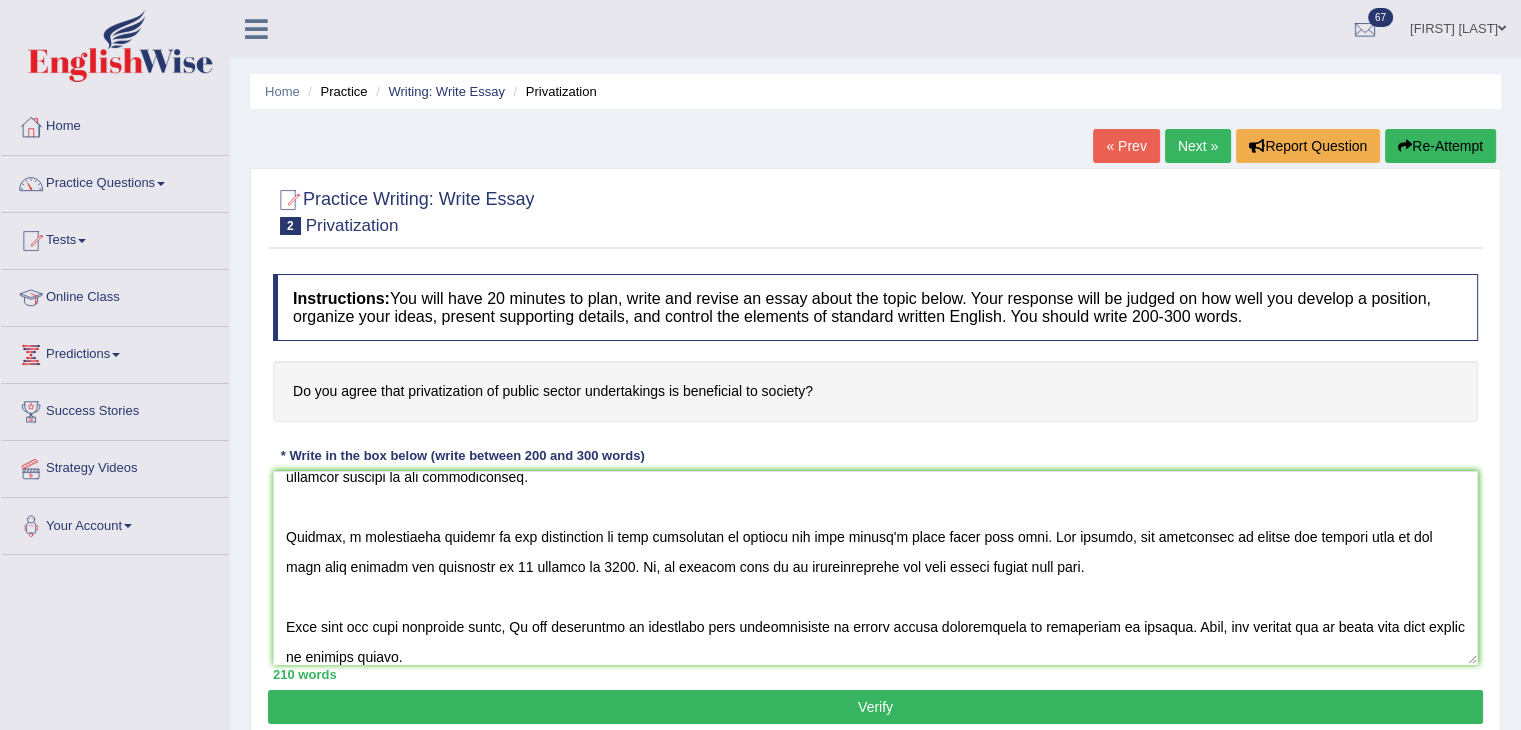 click on "Verify" at bounding box center (875, 707) 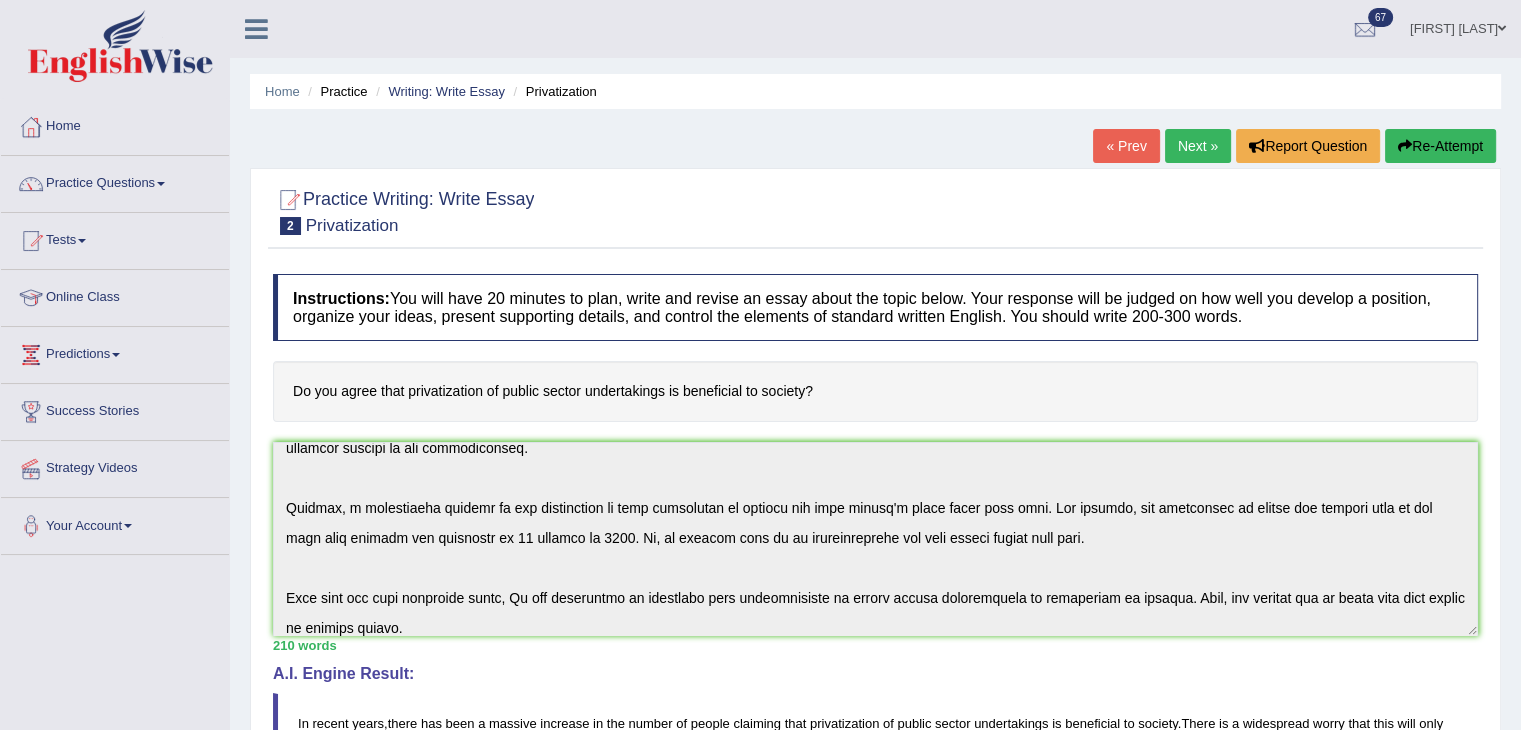scroll, scrollTop: 180, scrollLeft: 0, axis: vertical 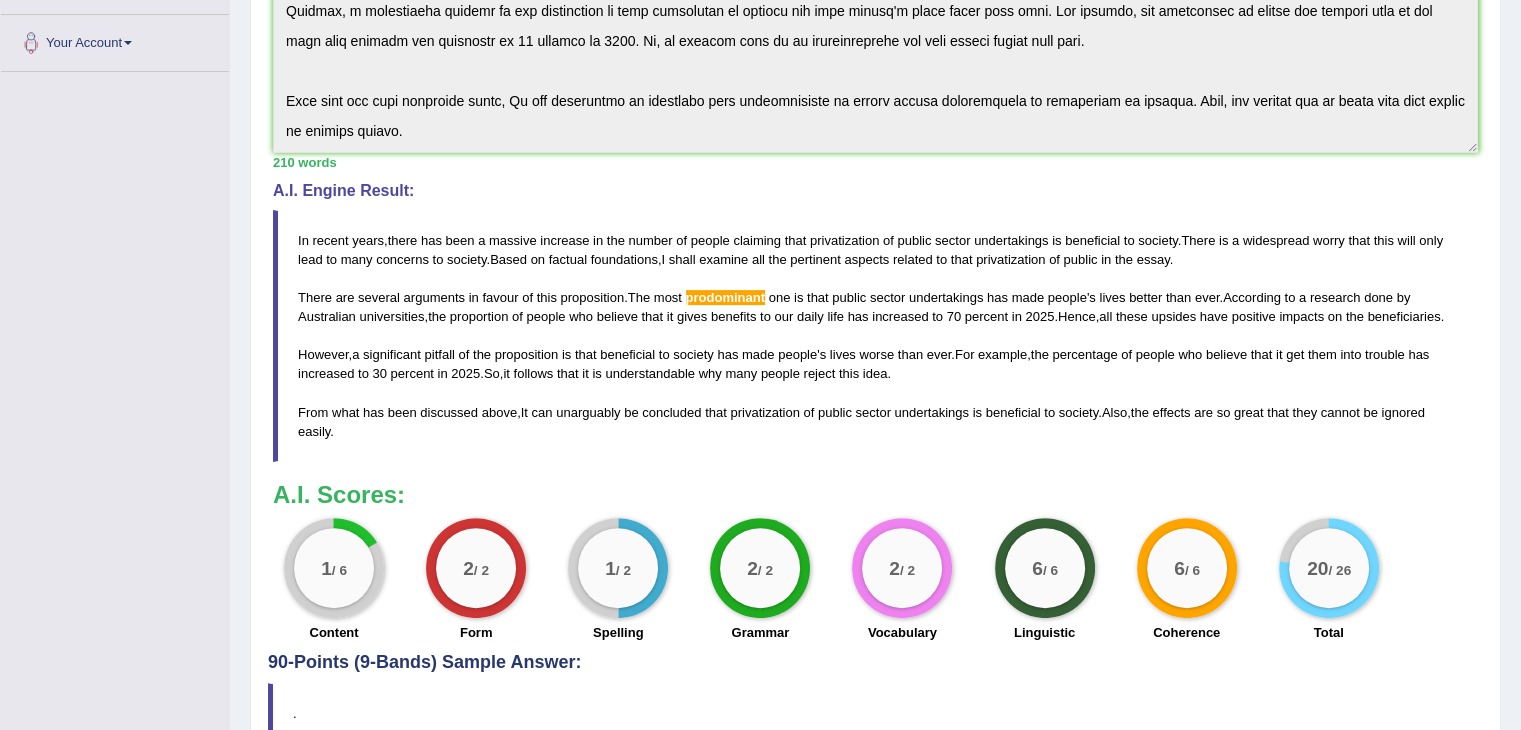 drag, startPoint x: 292, startPoint y: 440, endPoint x: 368, endPoint y: 440, distance: 76 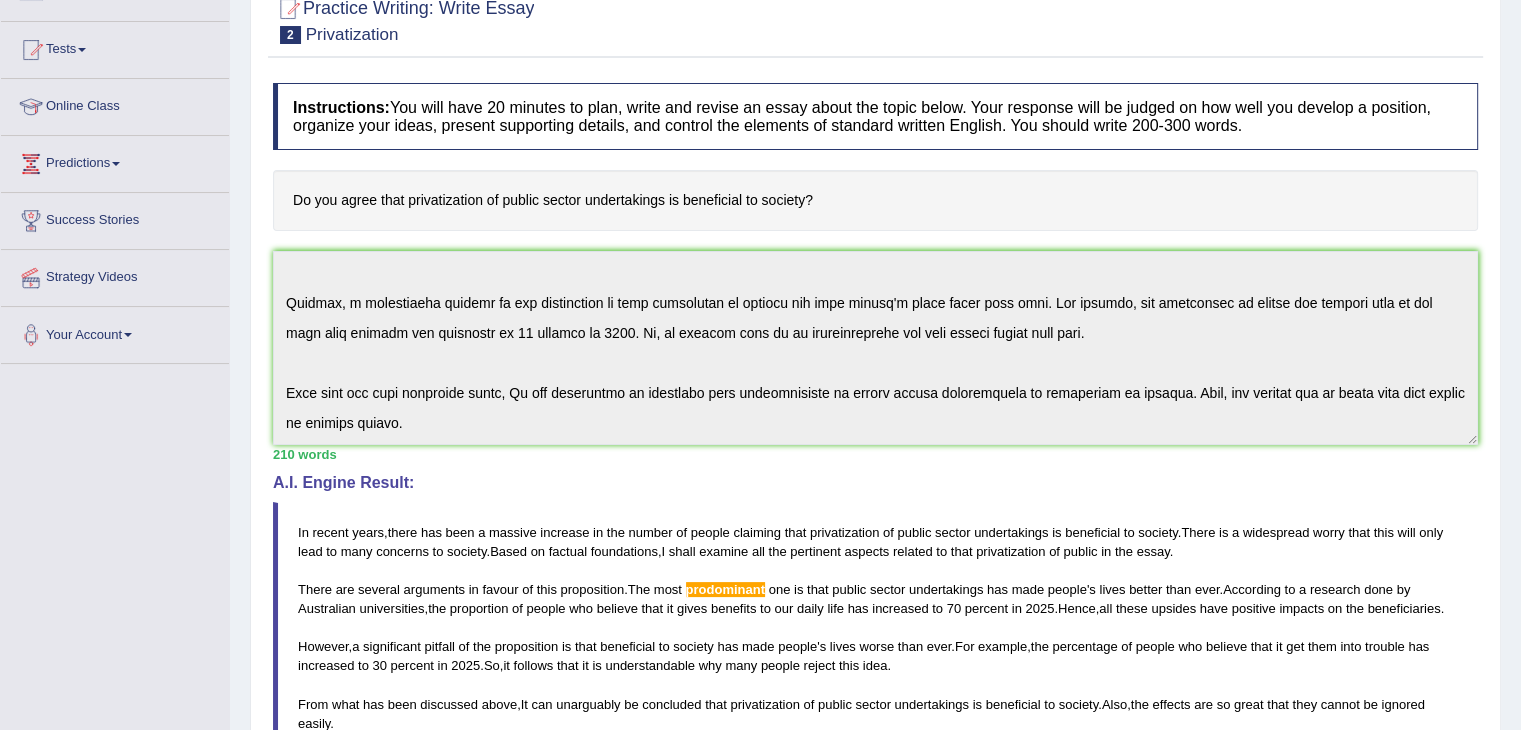scroll, scrollTop: 156, scrollLeft: 0, axis: vertical 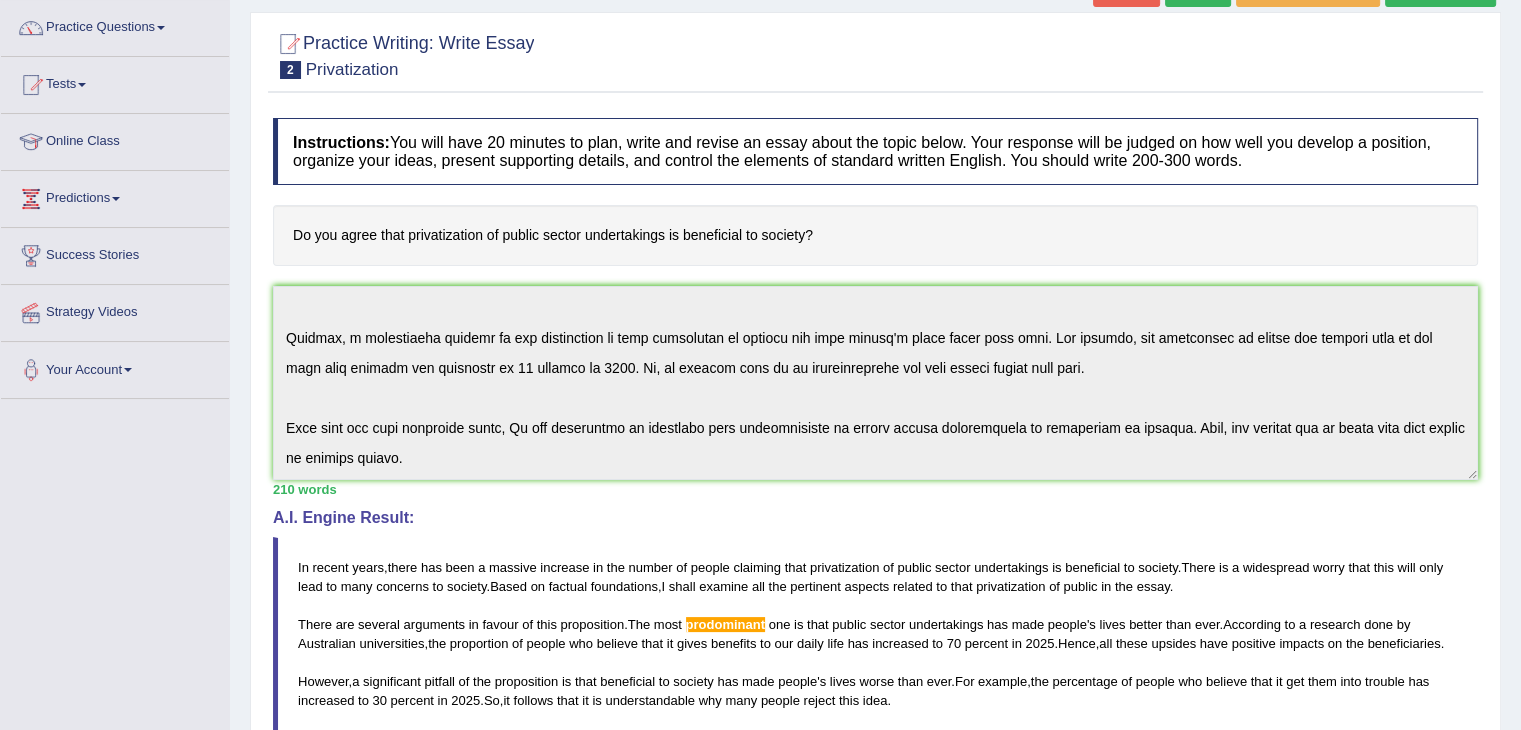 click on "Instructions:  You will have 20 minutes to plan, write and revise an essay about the topic below. Your response will be judged on how well you develop a position, organize your ideas, present supporting details, and control the elements of standard written English. You should write 200-300 words.
Do you agree that privatization of public sector undertakings is beneficial to society? * Write in the box below (write between 200 and 300 words) 210 words Written Keywords:  privatization  public  sector  undertakings  beneficial  society  idea  sector  society A.I. Engine Result: In   recent   years ,  there     has   been   a   massive   increase   in   the   number   of   people   claiming   that   privatization   of   public   sector   undertakings   is   beneficial   to   society .  There   is   a   widespread   worry   that   this   will   only   lead   to   many   concerns   to   society .  Based   on   factual   foundations ,  I   shall   examine   all   the   pertinent   aspects   related" at bounding box center [875, 544] 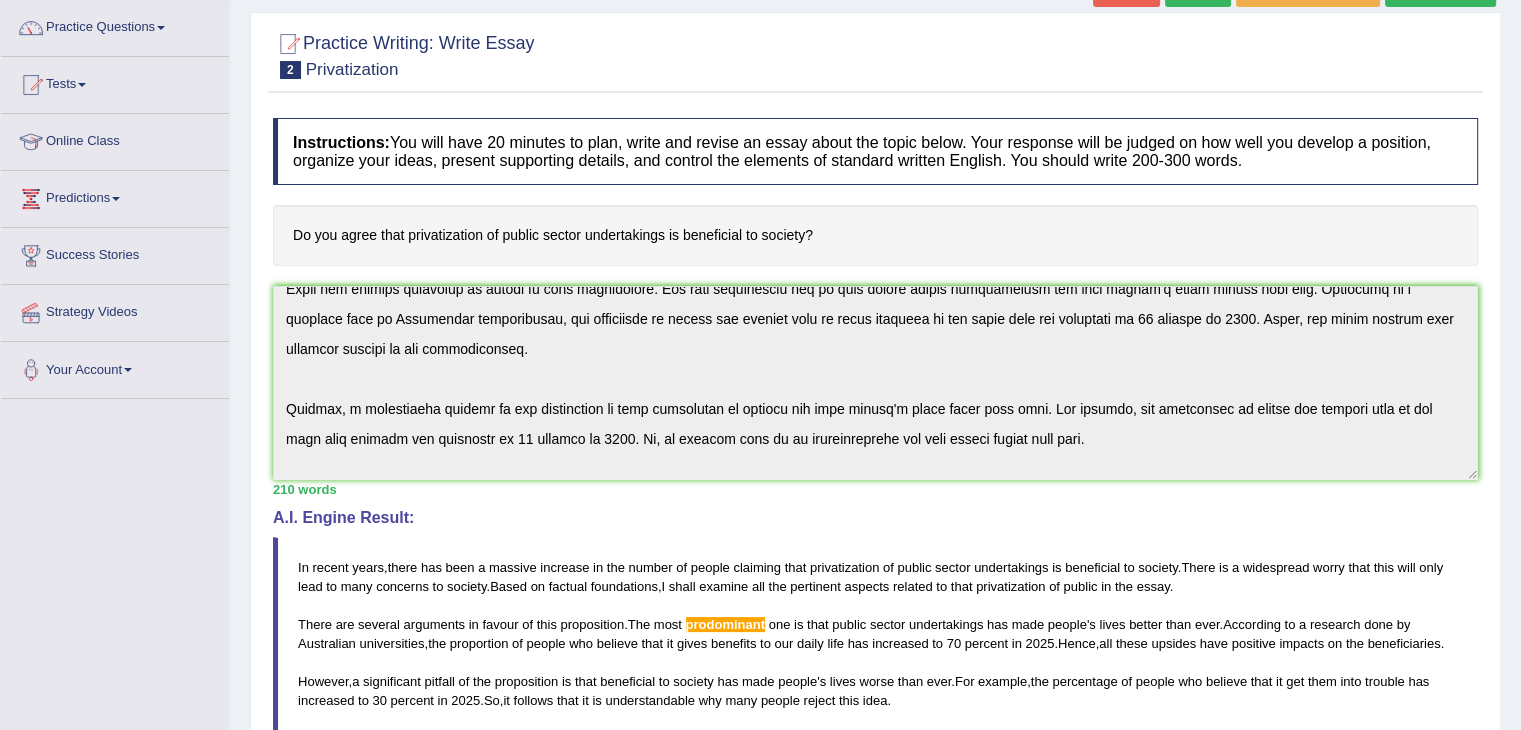 scroll, scrollTop: 0, scrollLeft: 0, axis: both 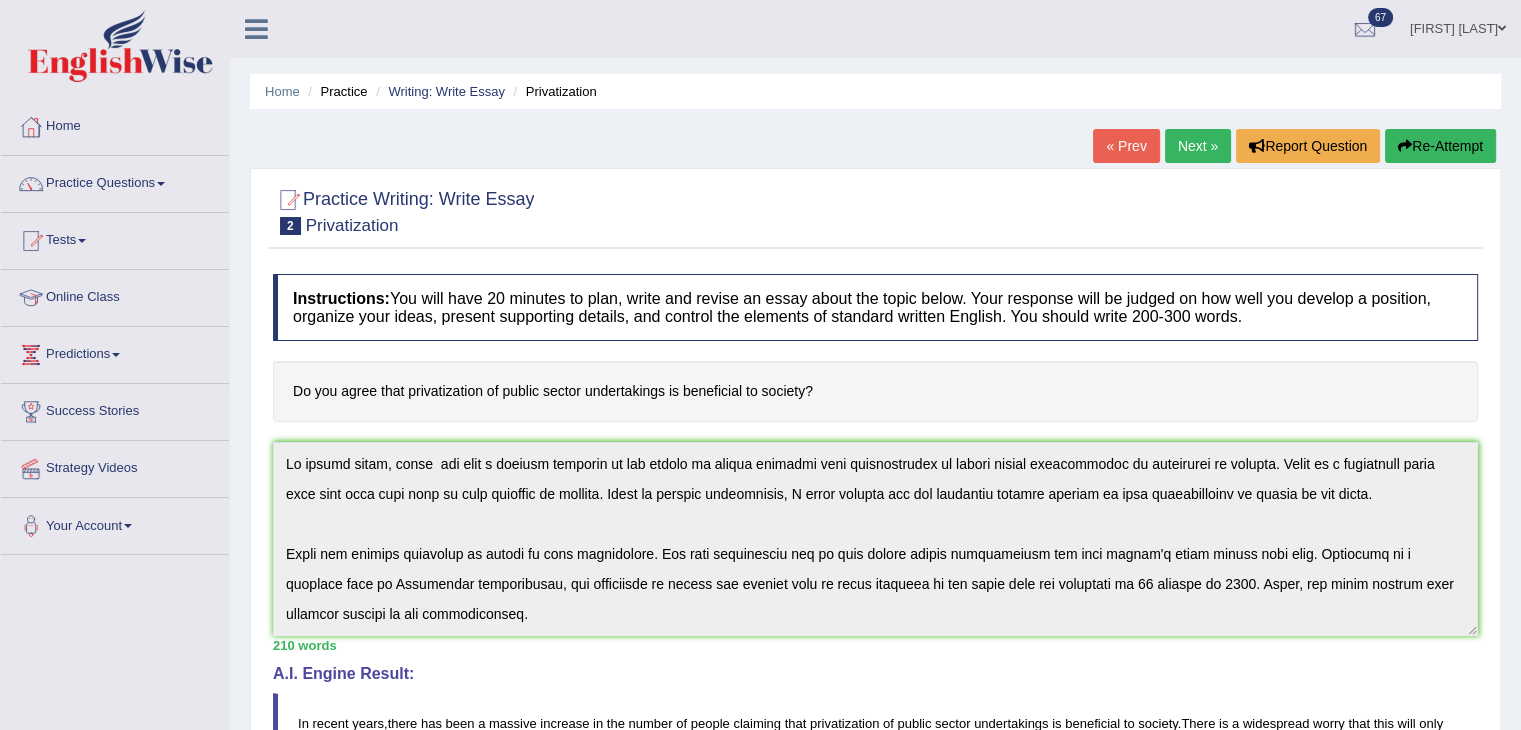 click on "Re-Attempt" at bounding box center (1440, 146) 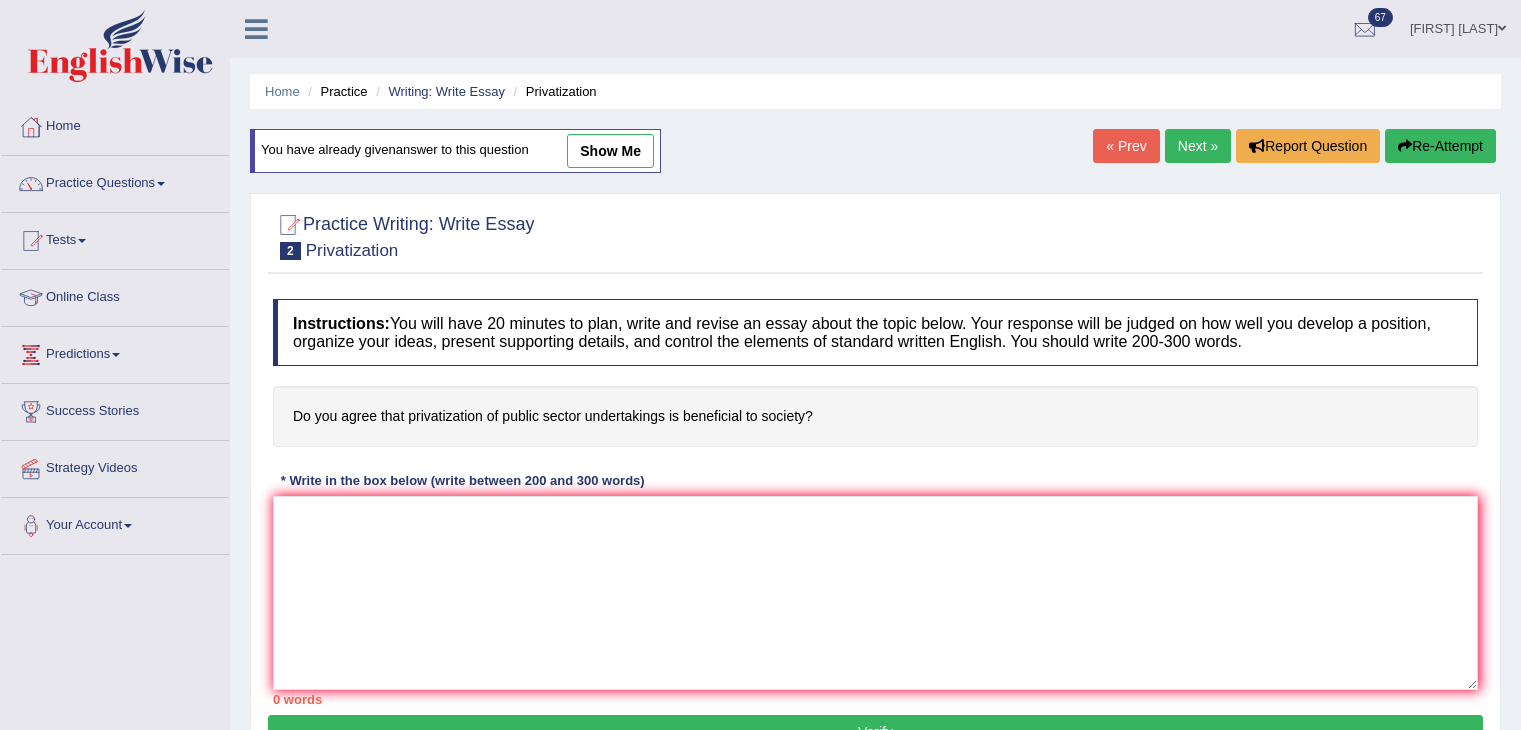 scroll, scrollTop: 0, scrollLeft: 0, axis: both 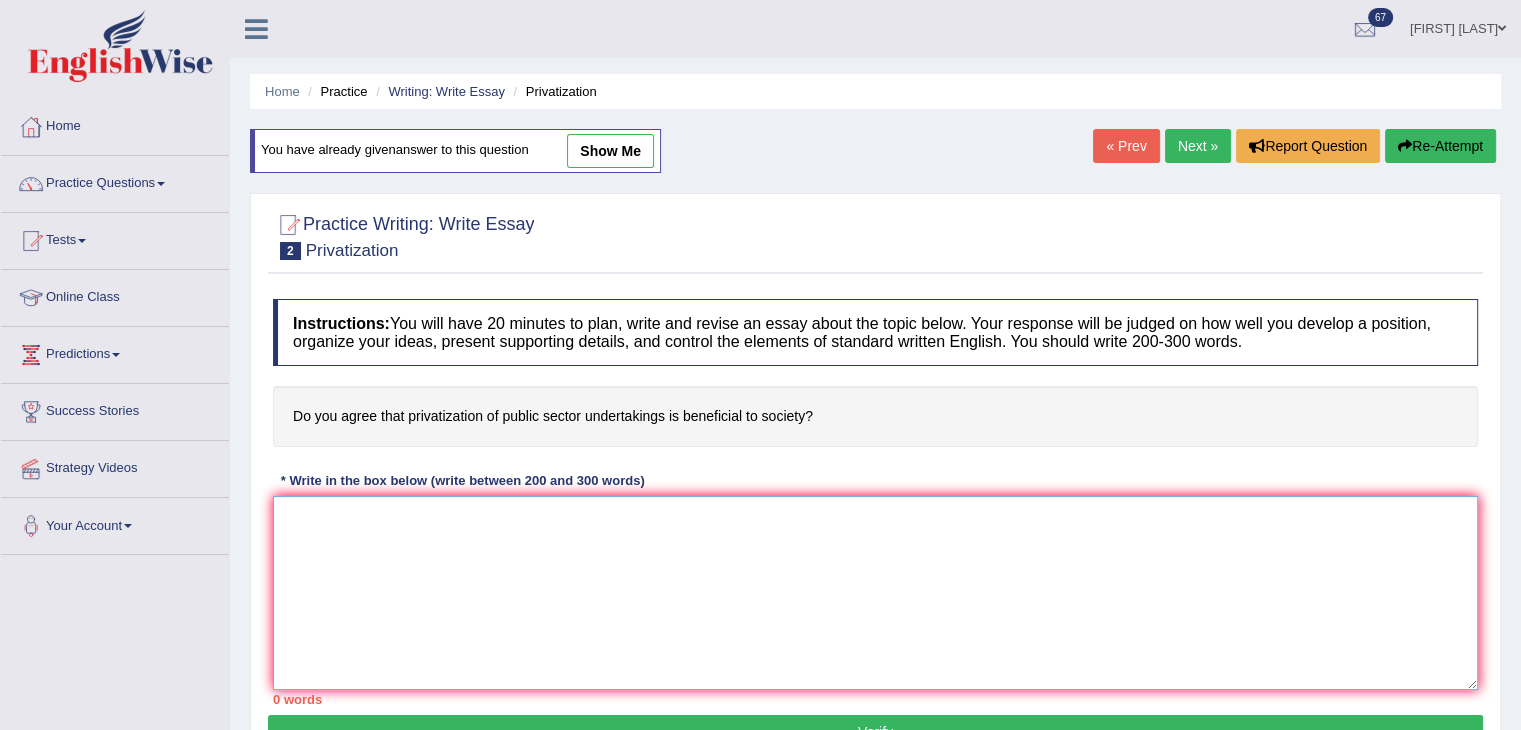 click at bounding box center (875, 593) 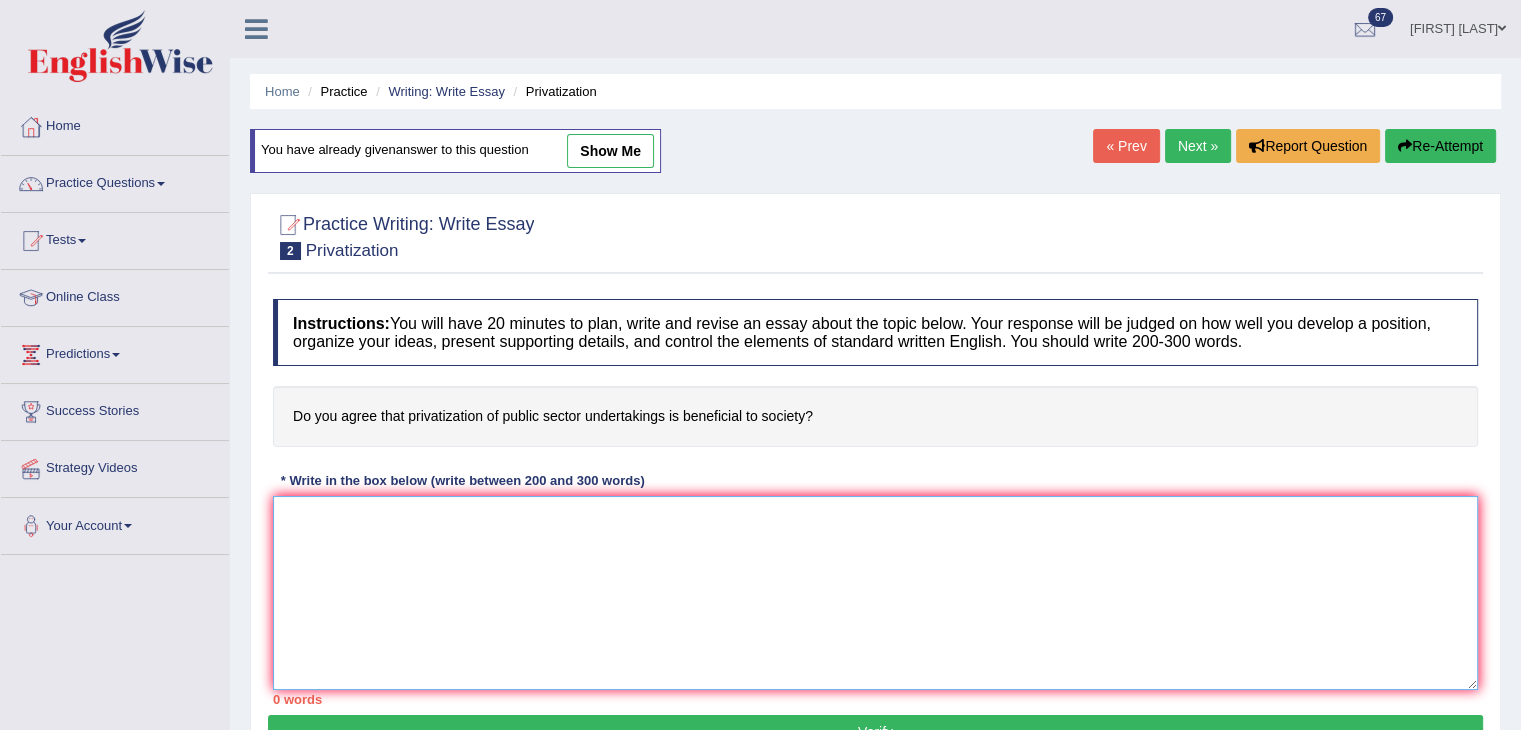 paste on "In recent years, there  has been a massive increase in the number of people claiming that privatization of public sector undertakings is beneficial to society. There is a widespread worry that this will only lead to many concerns to society. Based on factual foundations, I shall examine all the pertinent aspects related to that privatization of public in the essay.
There are several arguments in favour of this proposition. The most prodominant one is that public sector undertakings has made people's lives better than ever. According to a research done by Australian universities, the proportion of people who believe that it gives benefits to our daily life has increased to 70 percent in [YEAR]. Hence, all these upsides have positive impacts on the beneficiaries.
However, a significant pitfall of the proposition is that beneficial to society has made people's lives worse than ever. For example, the percentage of people who believe that it get them into trouble has increased to 30 percent in [YEAR]. So, it fol..." 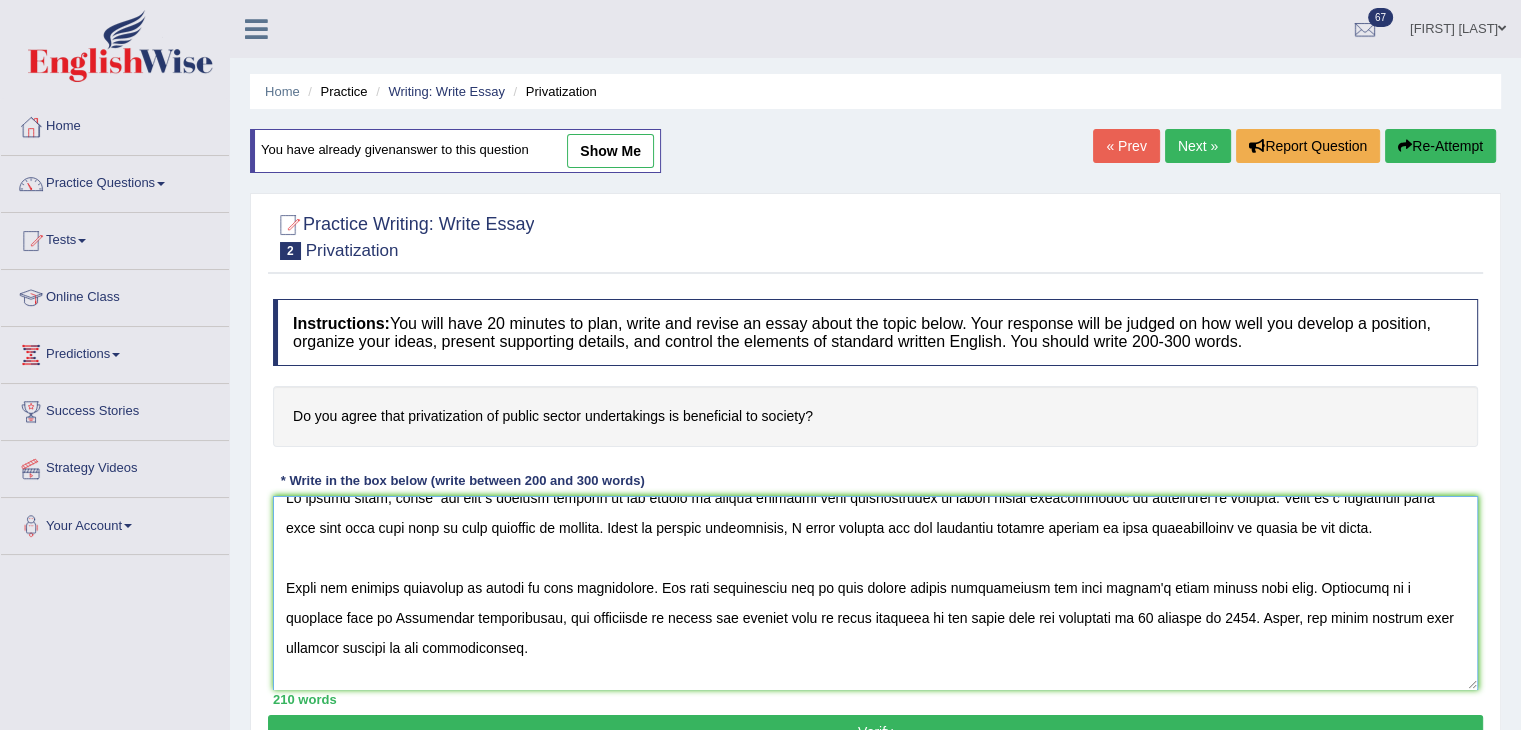 scroll, scrollTop: 8, scrollLeft: 0, axis: vertical 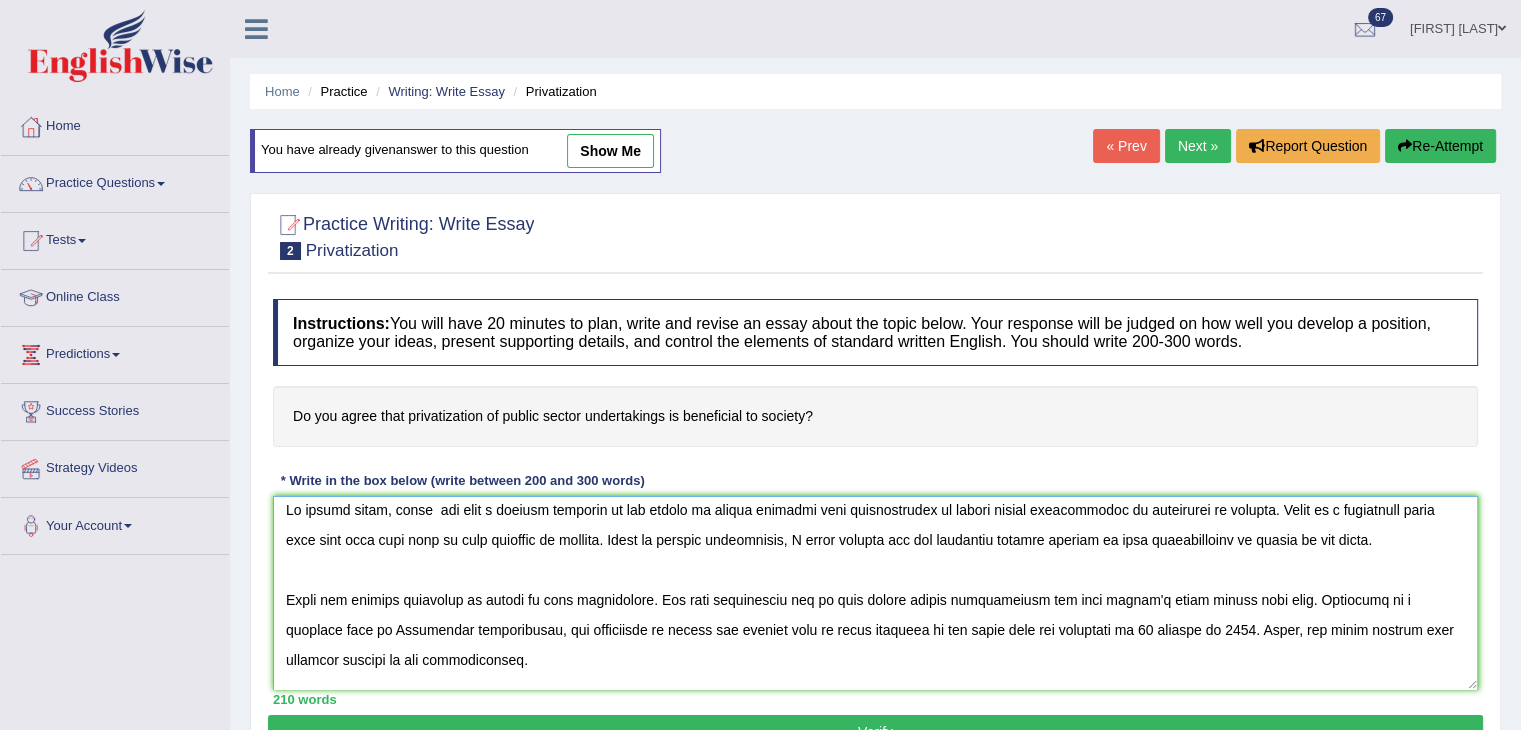 click at bounding box center (875, 593) 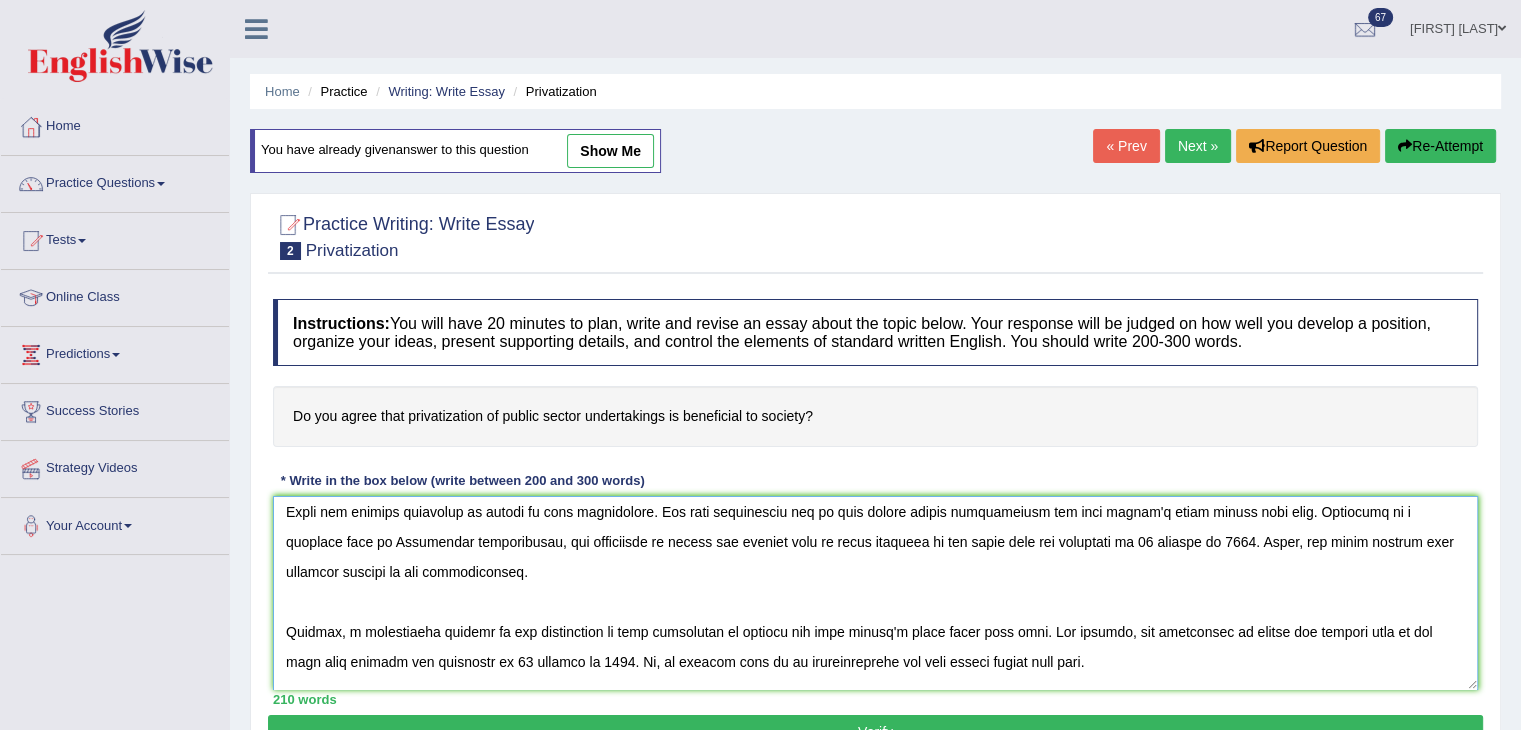 scroll, scrollTop: 180, scrollLeft: 0, axis: vertical 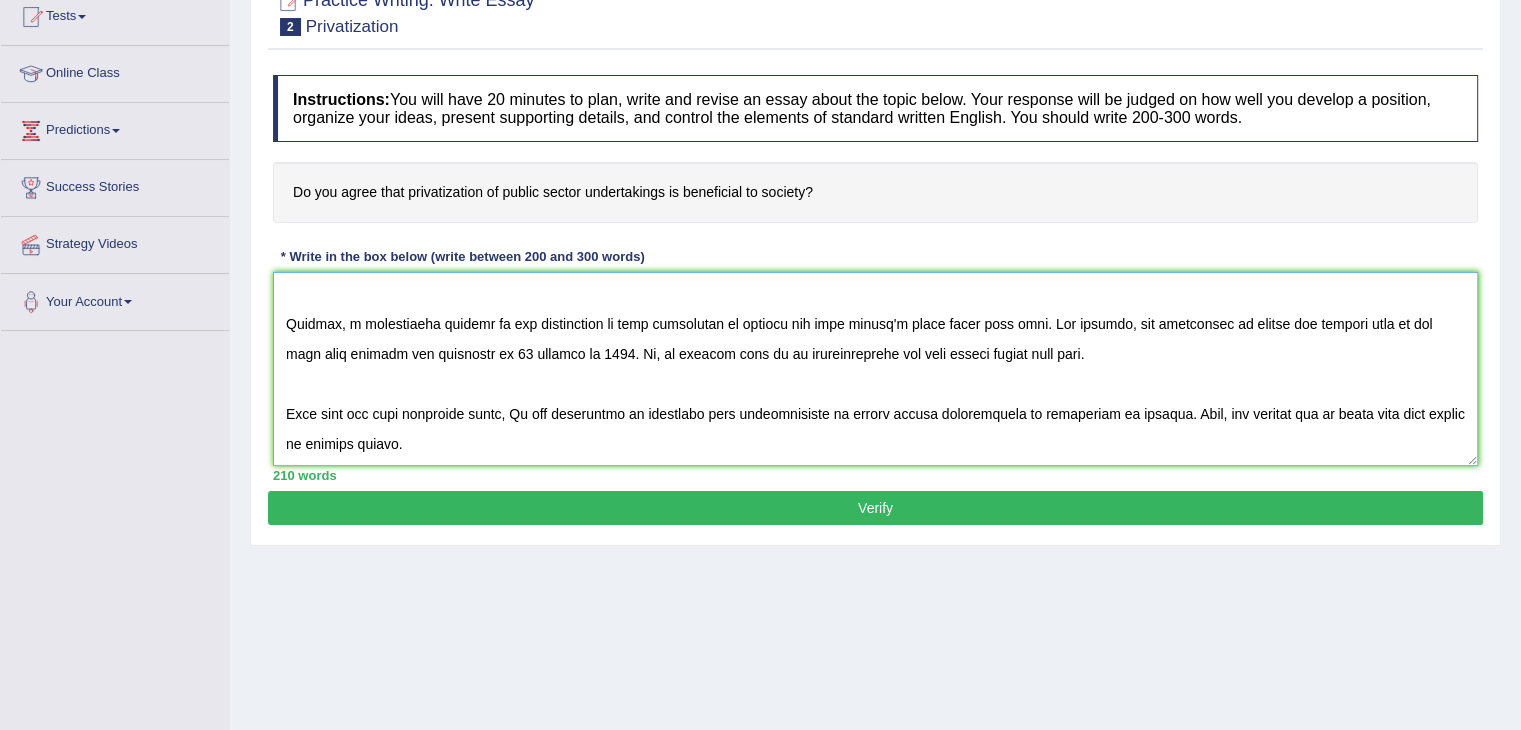 type on "In recent years, there  has been a massive increase in the number of people claiming that privatization of public sector undertakings is beneficial to society. There is a widespread worry that this will only lead to many concerns to society. Based on factual foundations, I shall examine all the pertinent aspects related to that privatization of public in the essay.
There are several arguments in favour of this proposition. The most predominant one is that public sector undertakings has made people's lives better than ever. According to a research done by Australian universities, the proportion of people who believe that it gives benefits to our daily life has increased to 70 percent in 2025. Hence, all these upsides have positive impacts on the beneficiaries.
However, a significant pitfall of the proposition is that beneficial to society has made people's lives worse than ever. For example, the percentage of people who believe that it get them into trouble has increased to 30 percent in 2025. So, it fol..." 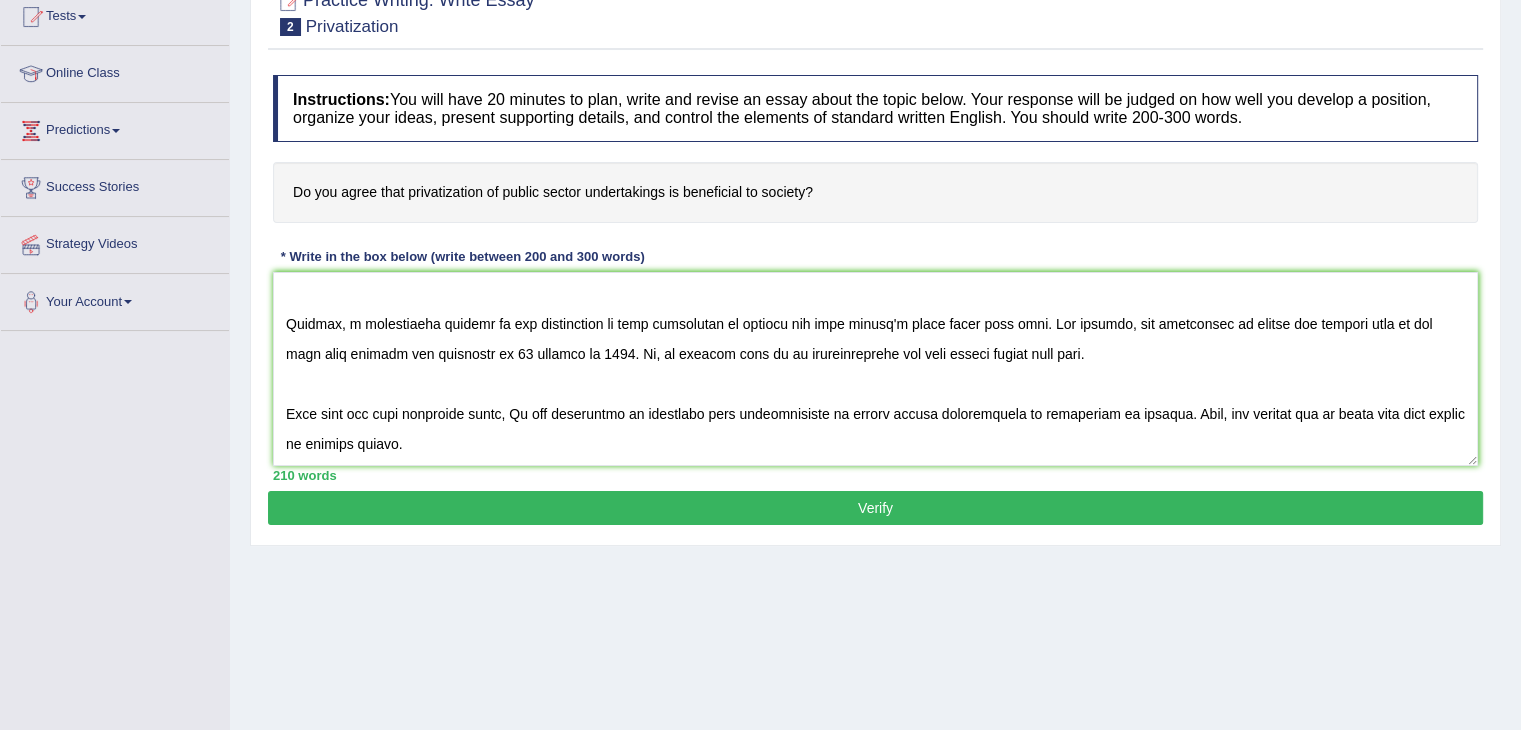 click on "Verify" at bounding box center [875, 508] 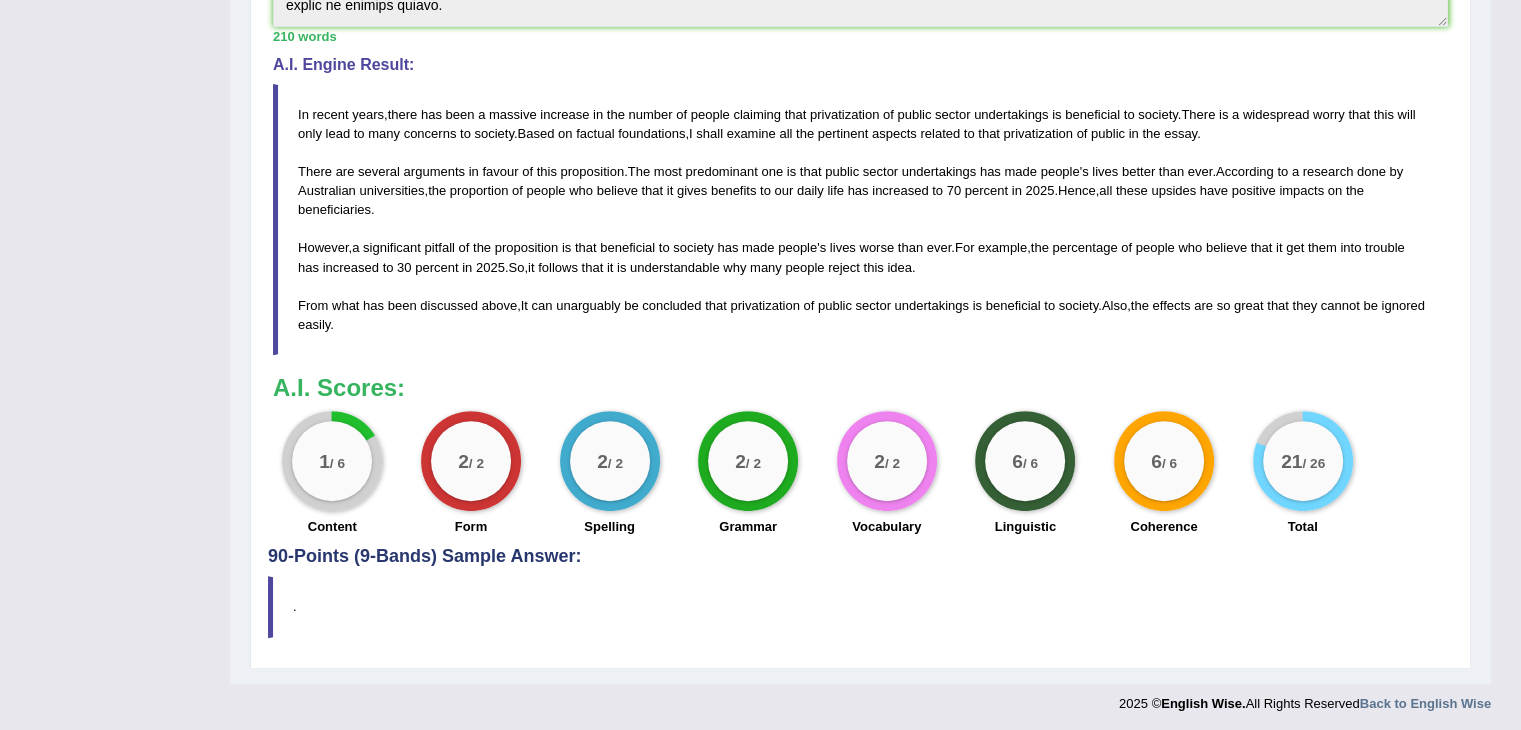 scroll, scrollTop: 620, scrollLeft: 0, axis: vertical 